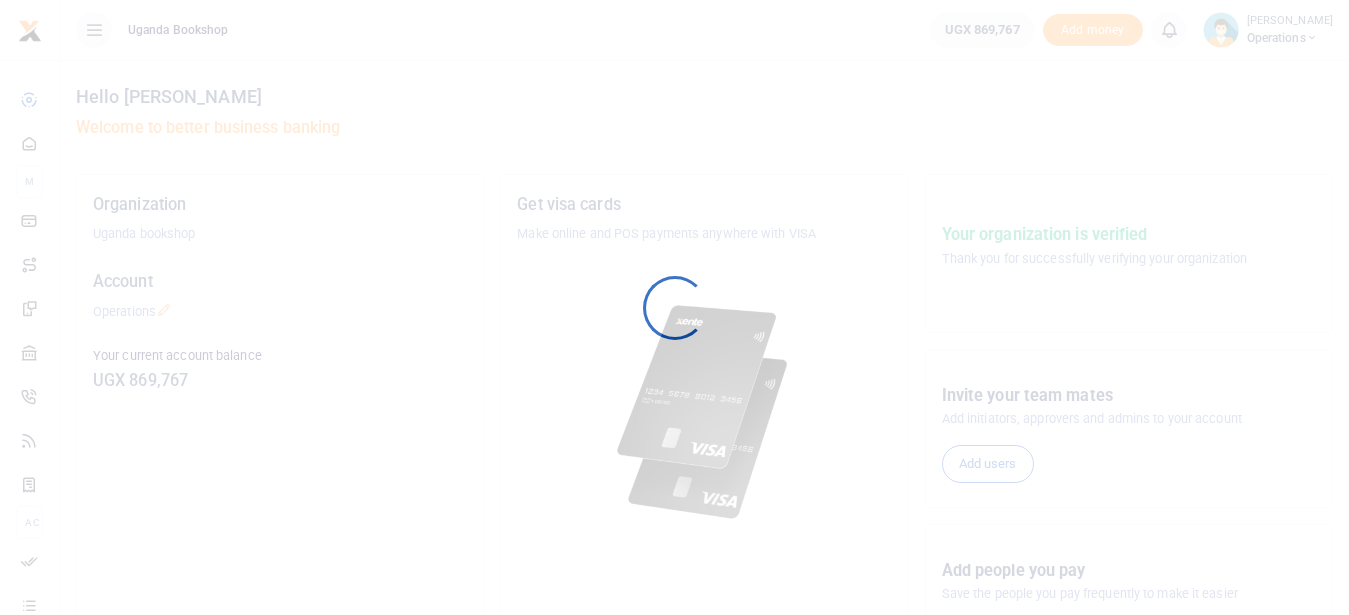scroll, scrollTop: 0, scrollLeft: 0, axis: both 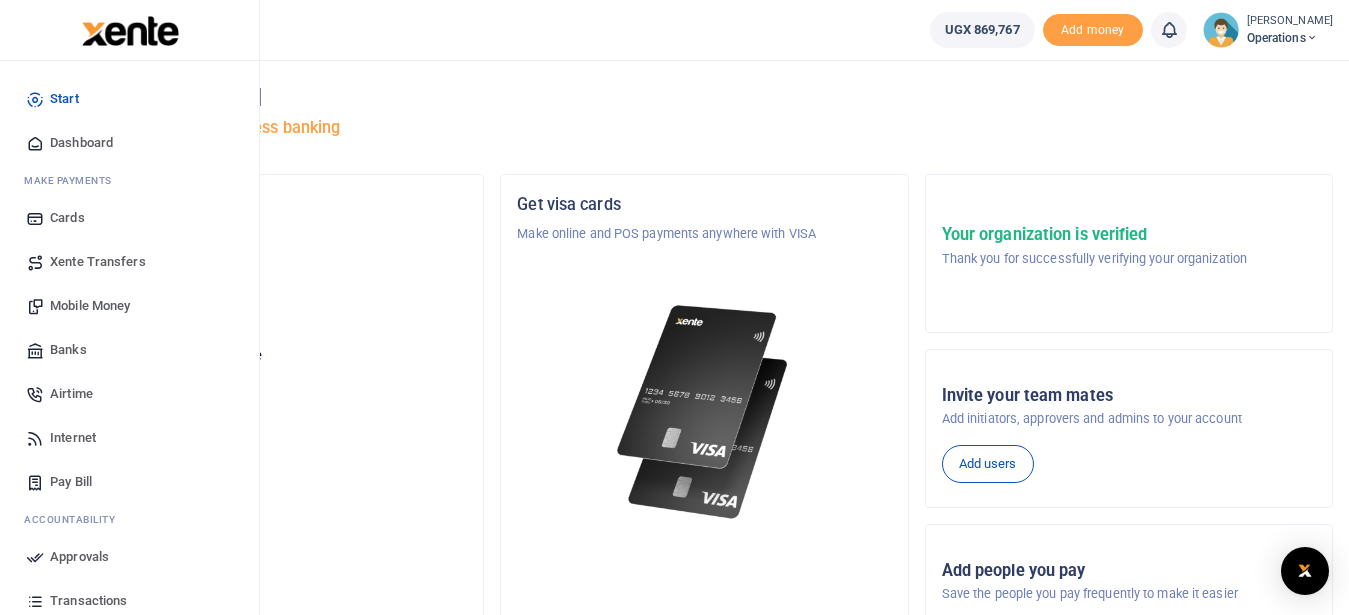 click on "Mobile Money" at bounding box center [90, 306] 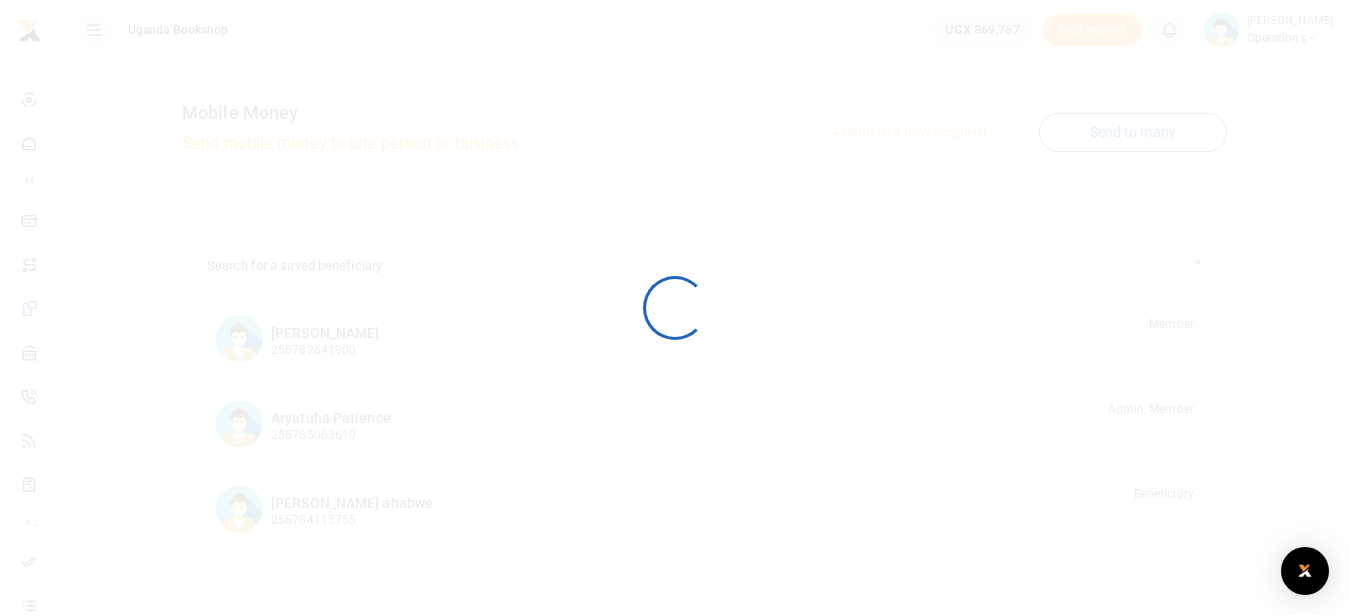 scroll, scrollTop: 0, scrollLeft: 0, axis: both 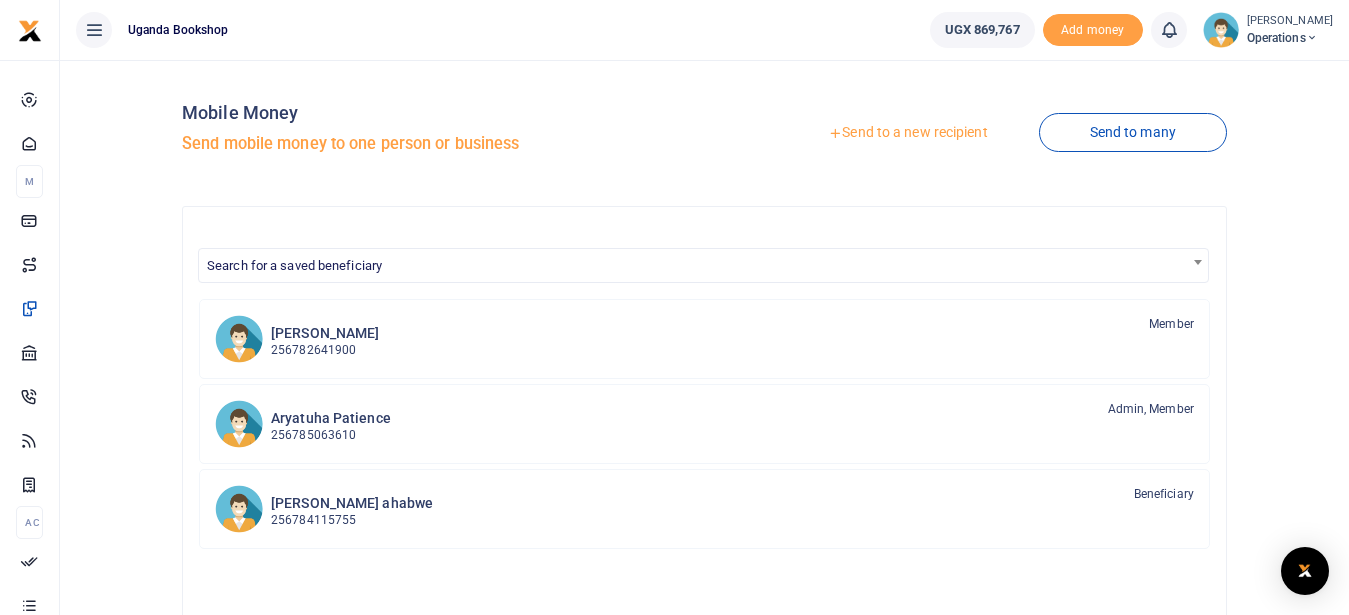click on "Send to a new recipient" at bounding box center (907, 133) 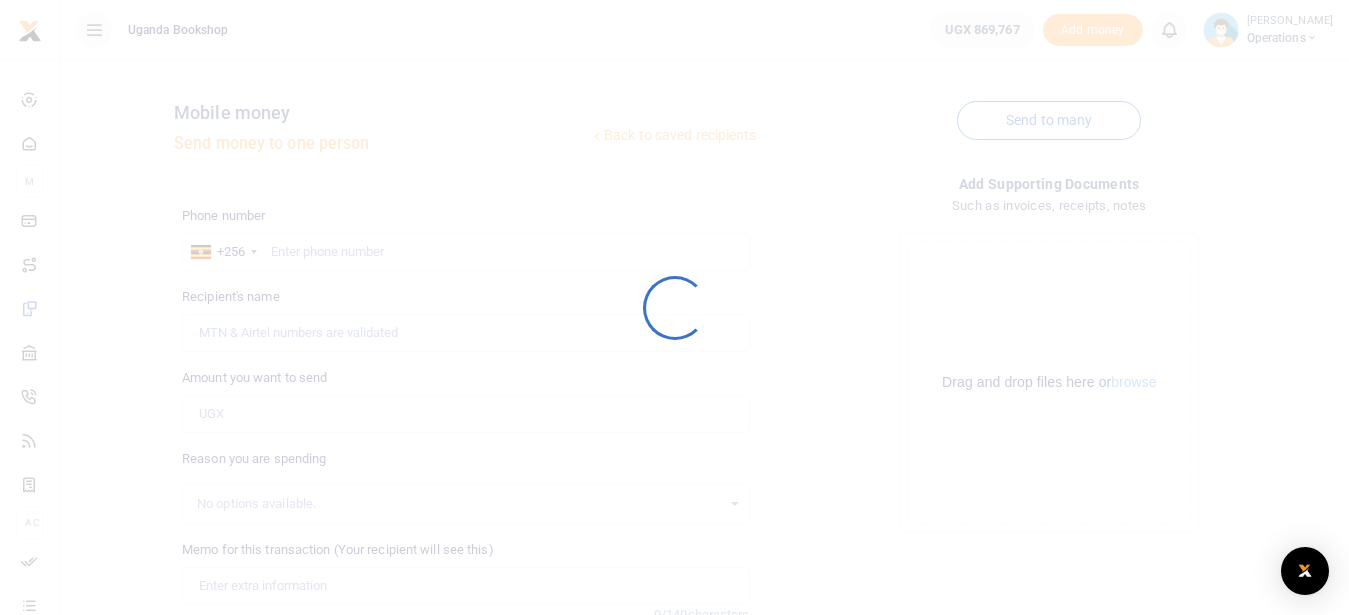 scroll, scrollTop: 0, scrollLeft: 0, axis: both 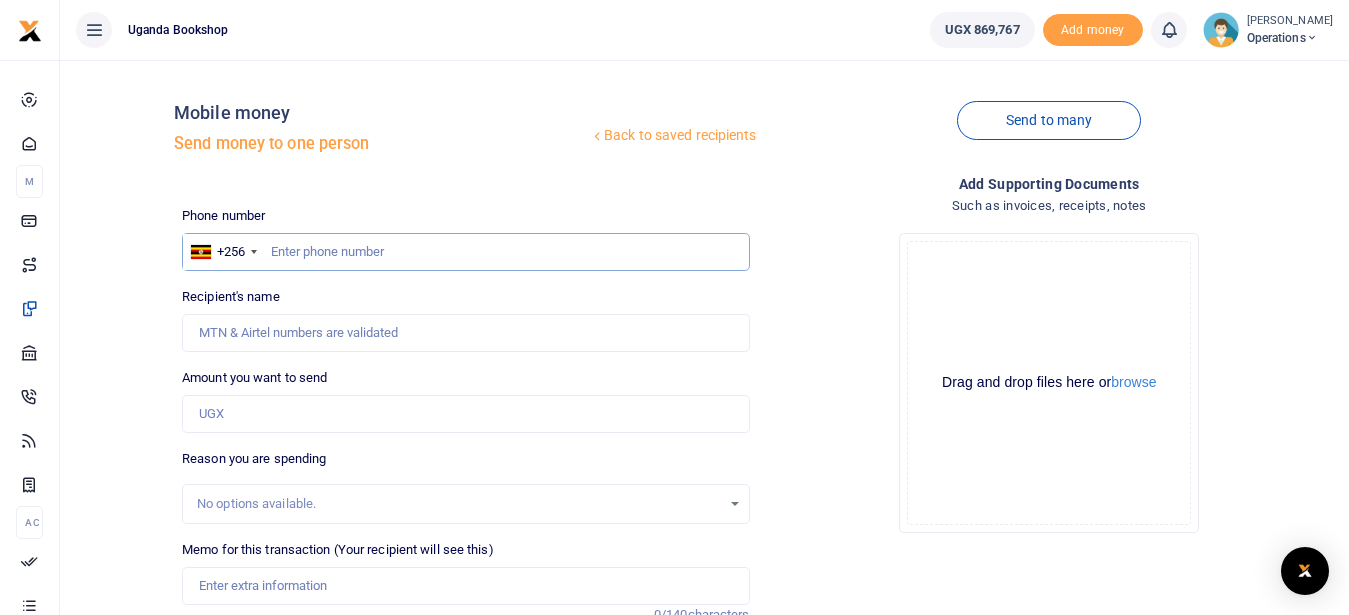 click at bounding box center [465, 252] 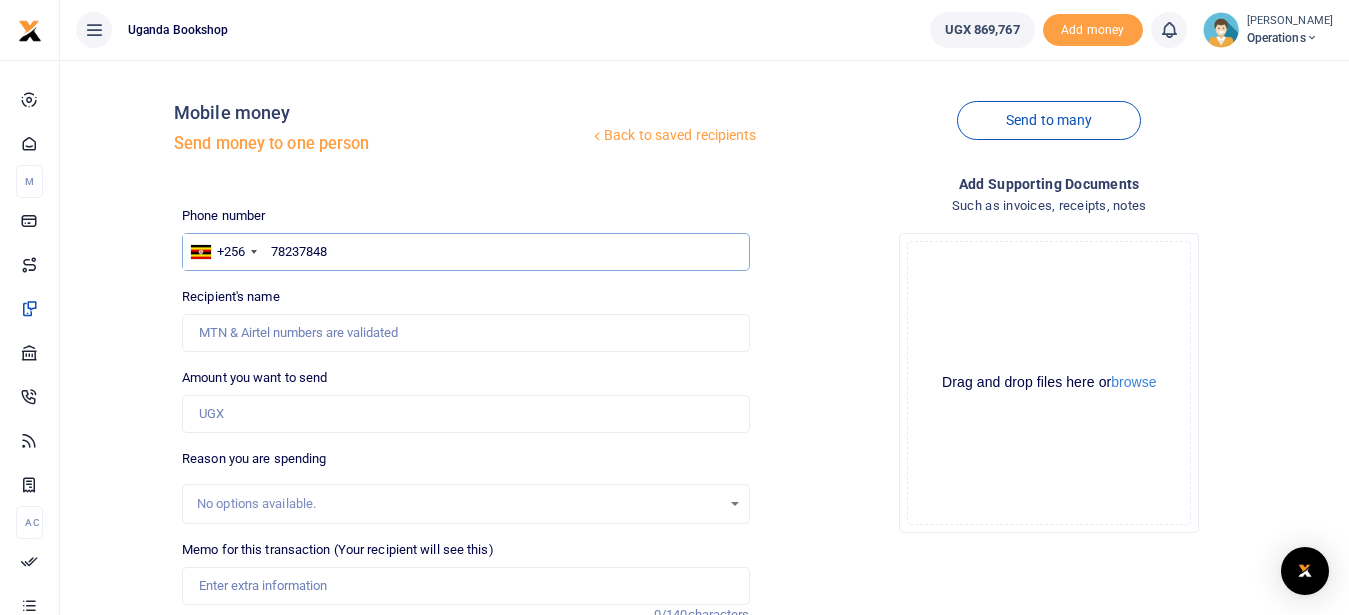 type on "782378485" 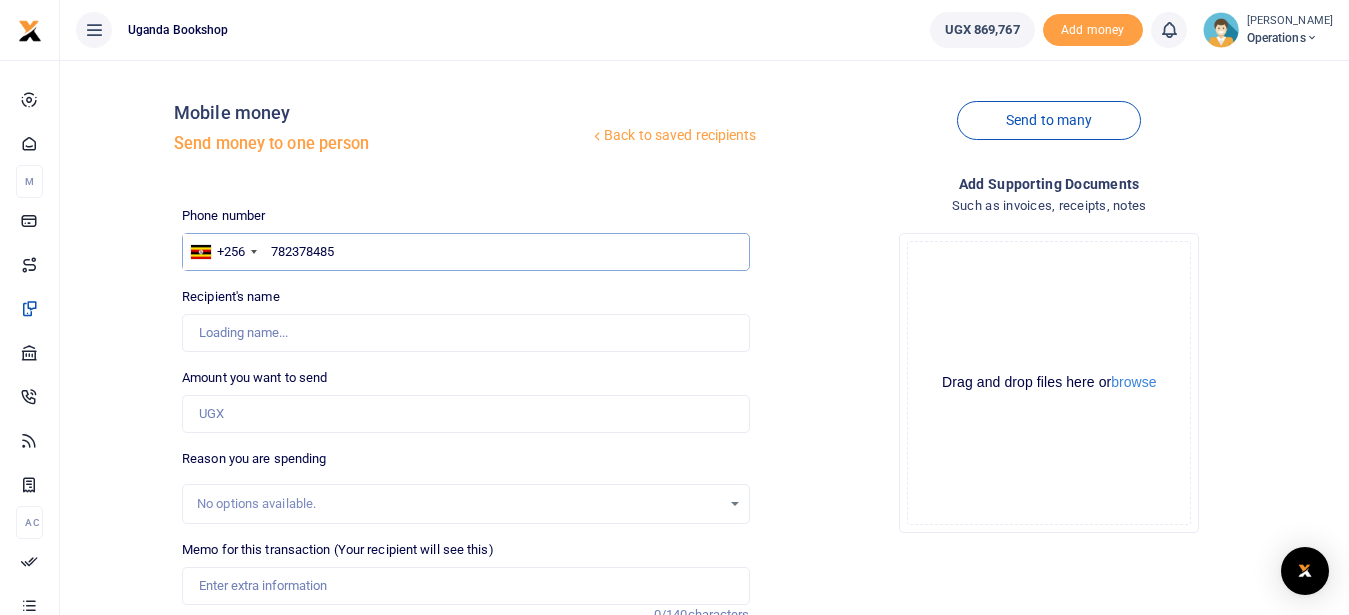 type on "Henry Ssengonge" 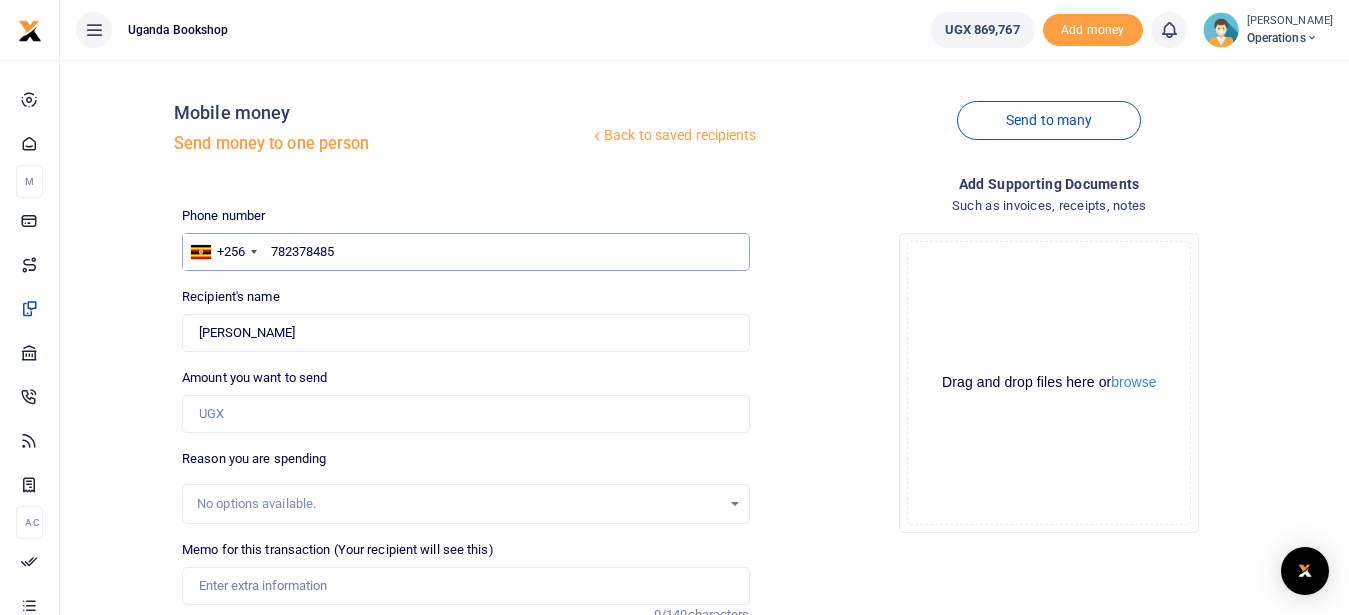 type on "782378485" 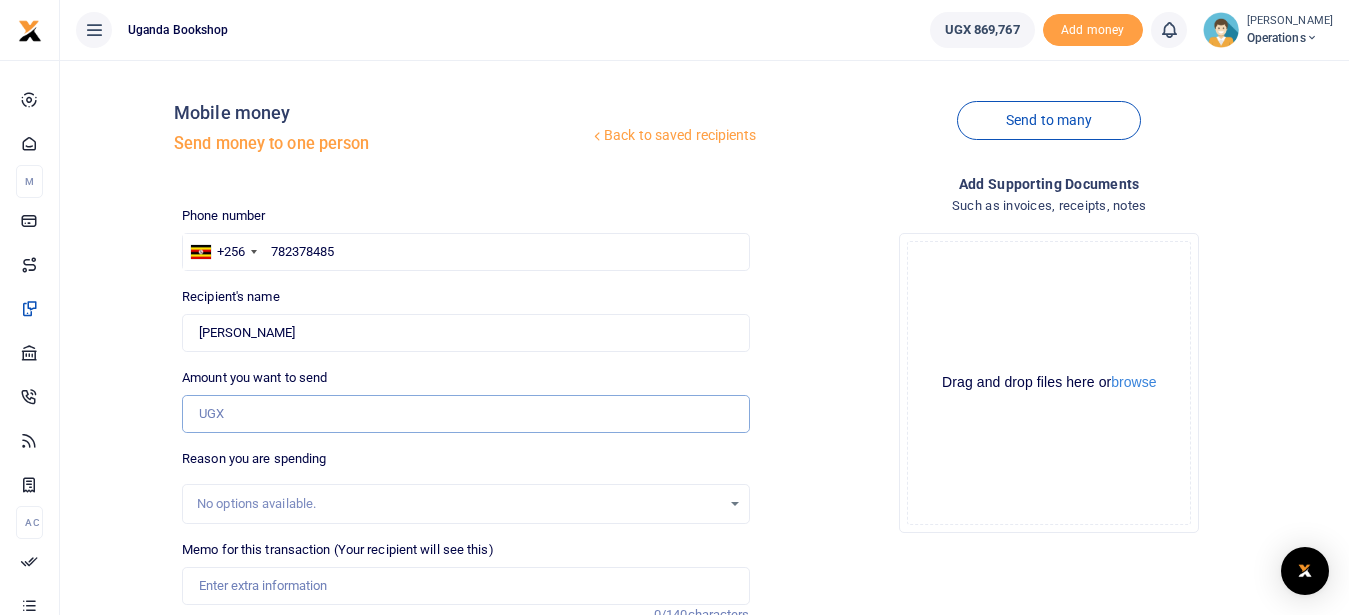 click on "Amount you want to send" at bounding box center (465, 414) 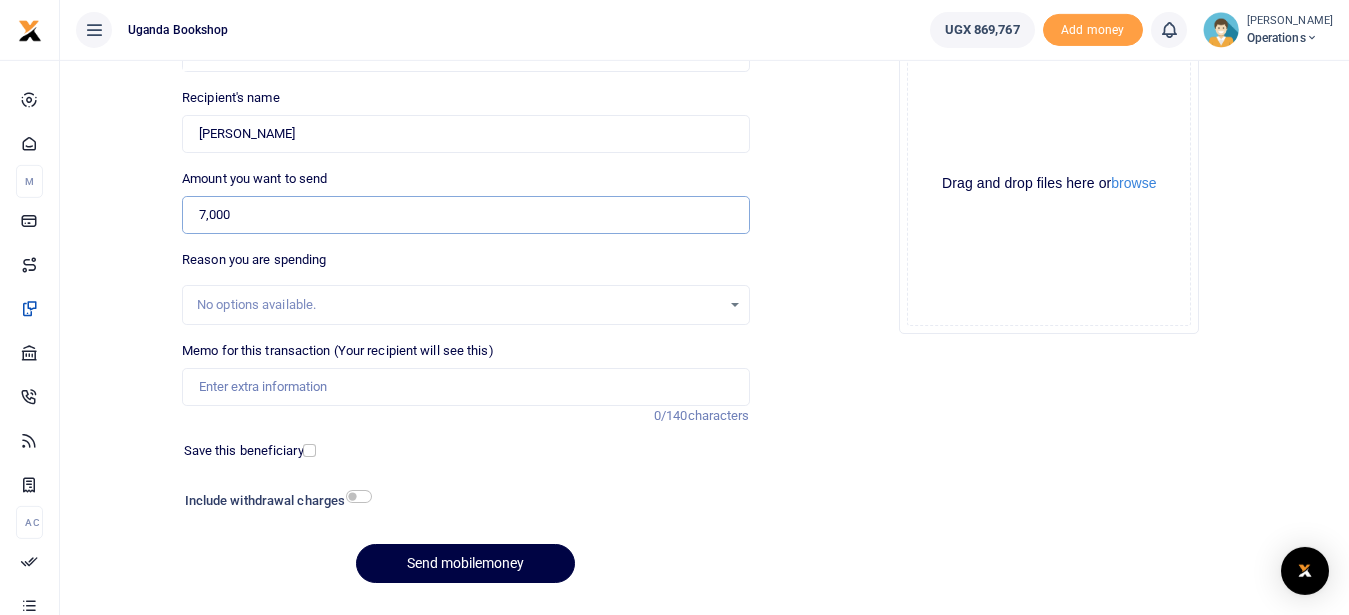 scroll, scrollTop: 203, scrollLeft: 0, axis: vertical 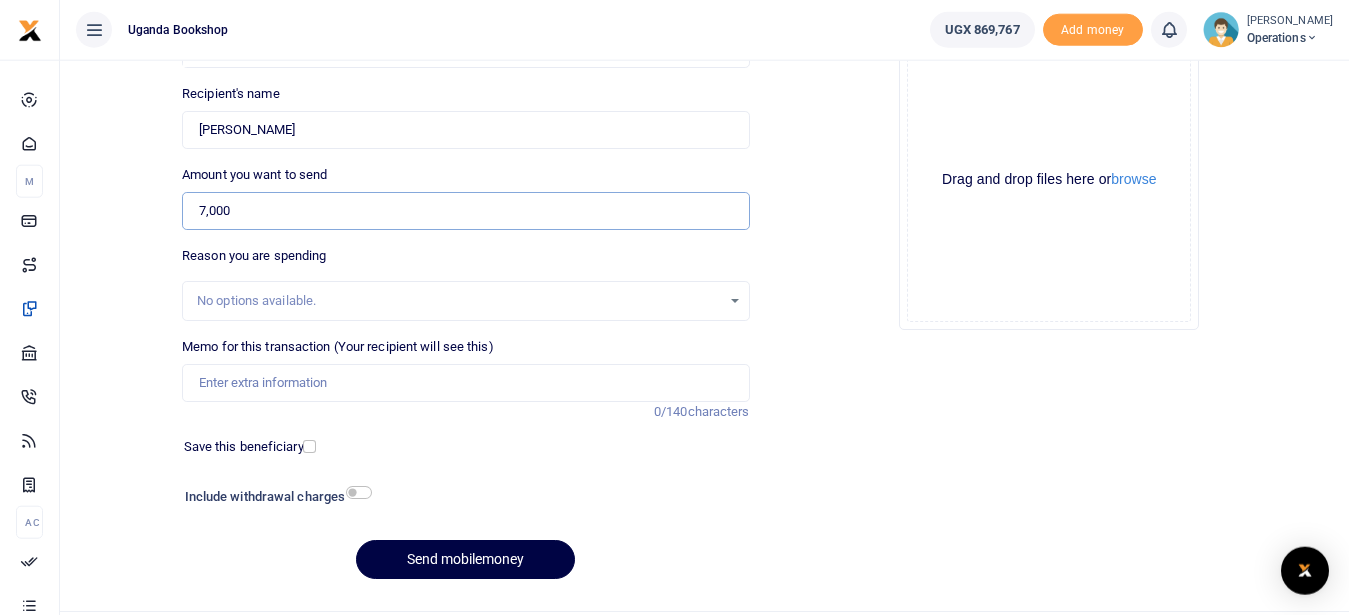 type on "7,000" 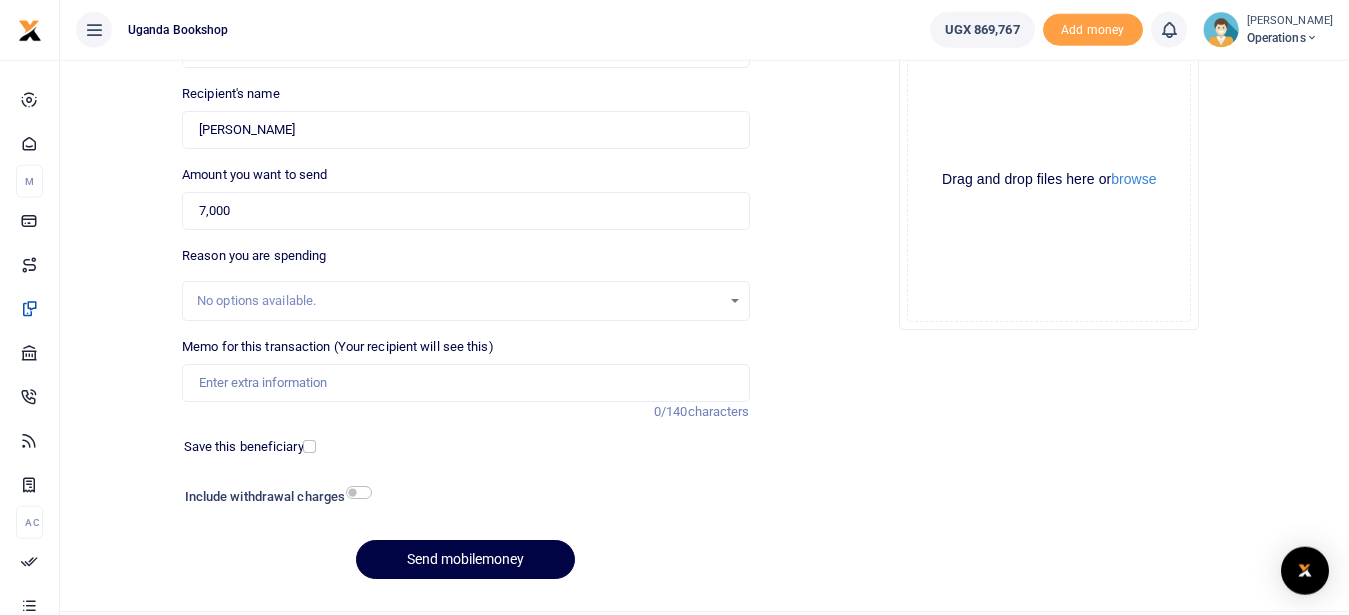 click on "Add supporting Documents
Such as invoices, receipts, notes
Drop your files here Drag and drop files here or  browse Powered by  Uppy" at bounding box center (1049, 283) 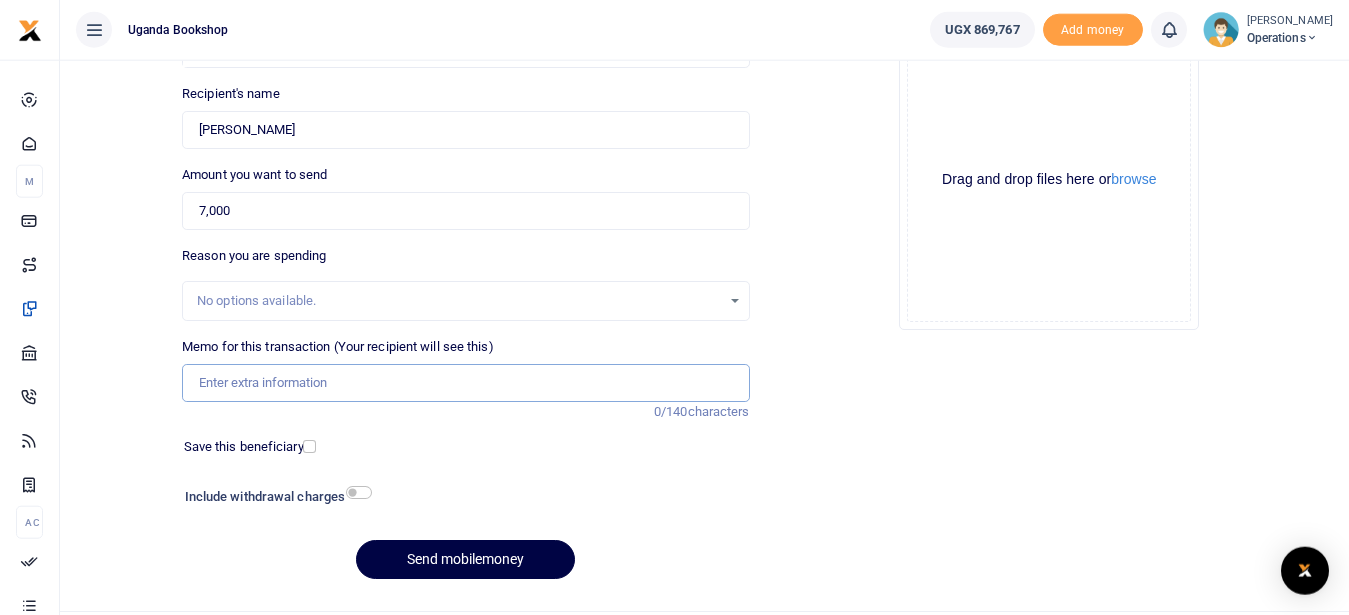 click on "Memo for this transaction (Your recipient will see this)" at bounding box center (465, 383) 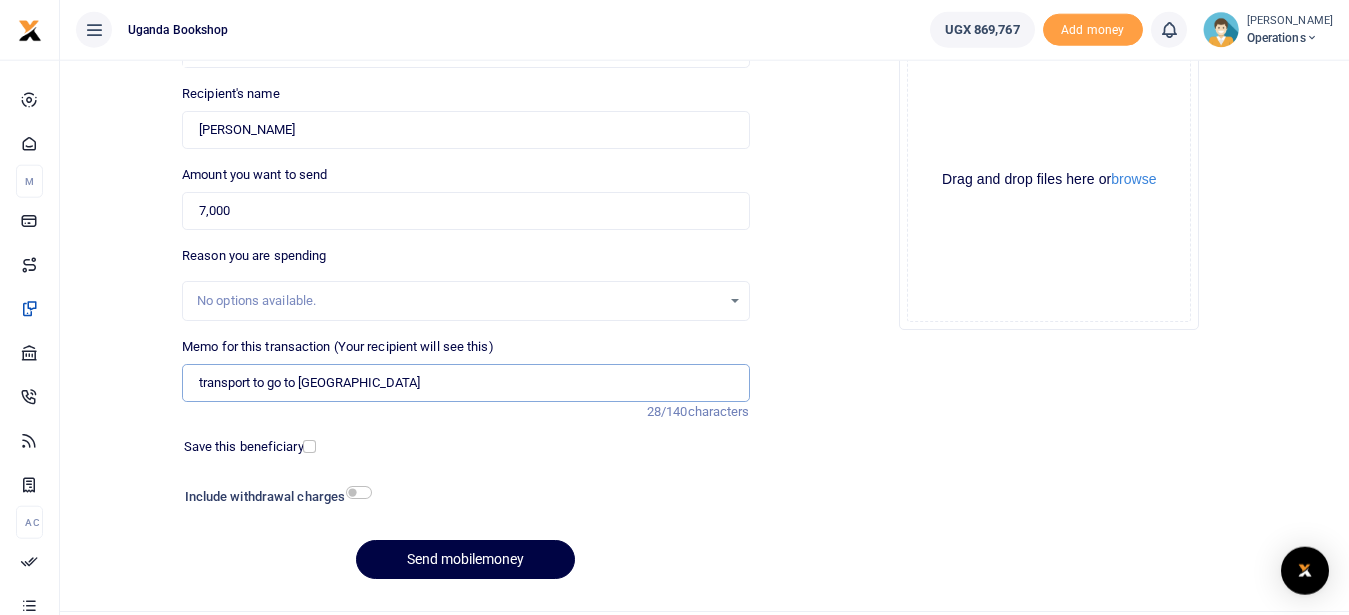 type on "transport to go to namirembe" 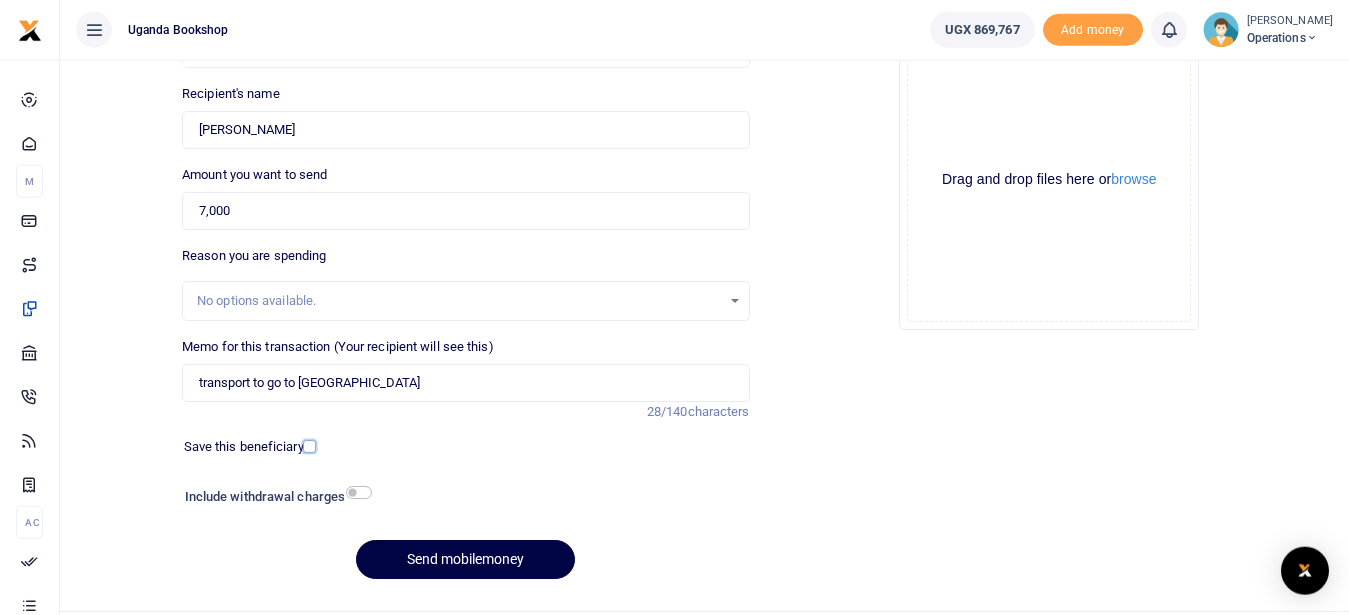 click at bounding box center [309, 446] 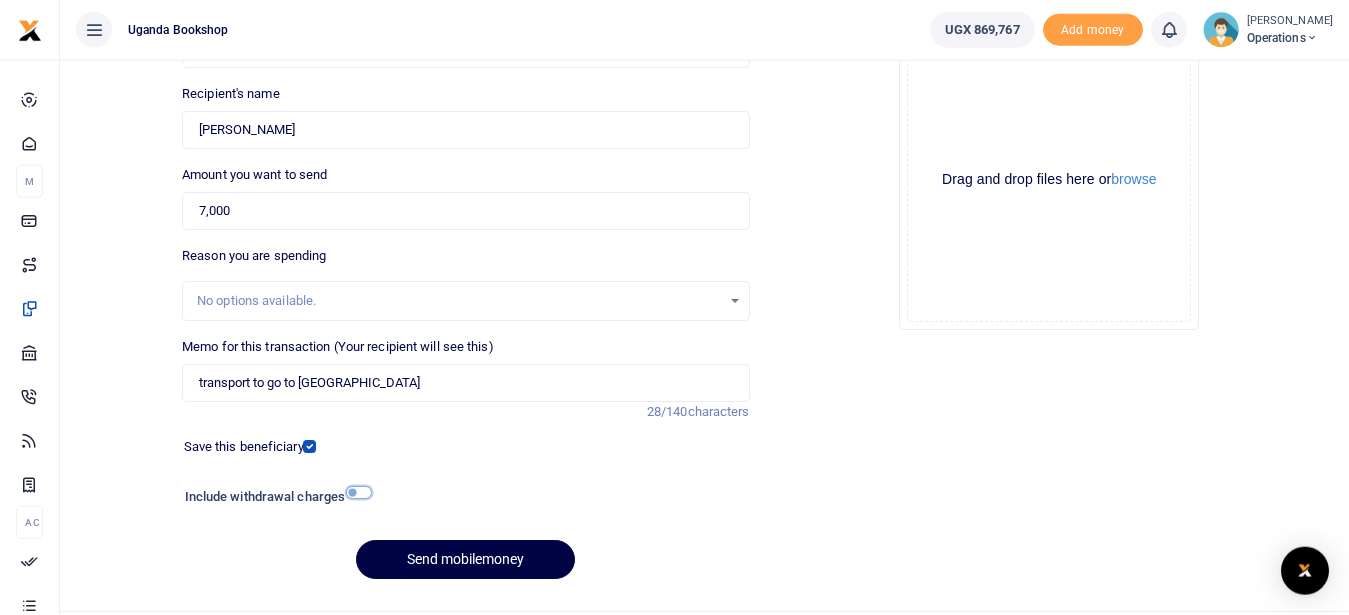 click at bounding box center [359, 492] 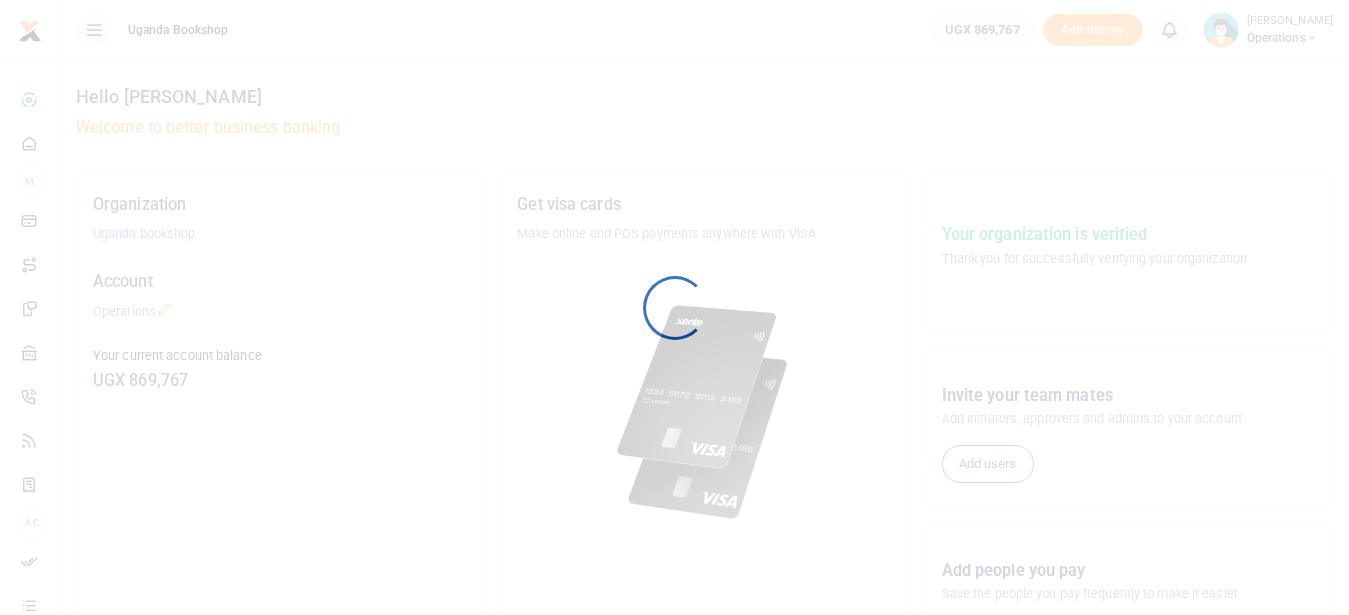 scroll, scrollTop: 0, scrollLeft: 0, axis: both 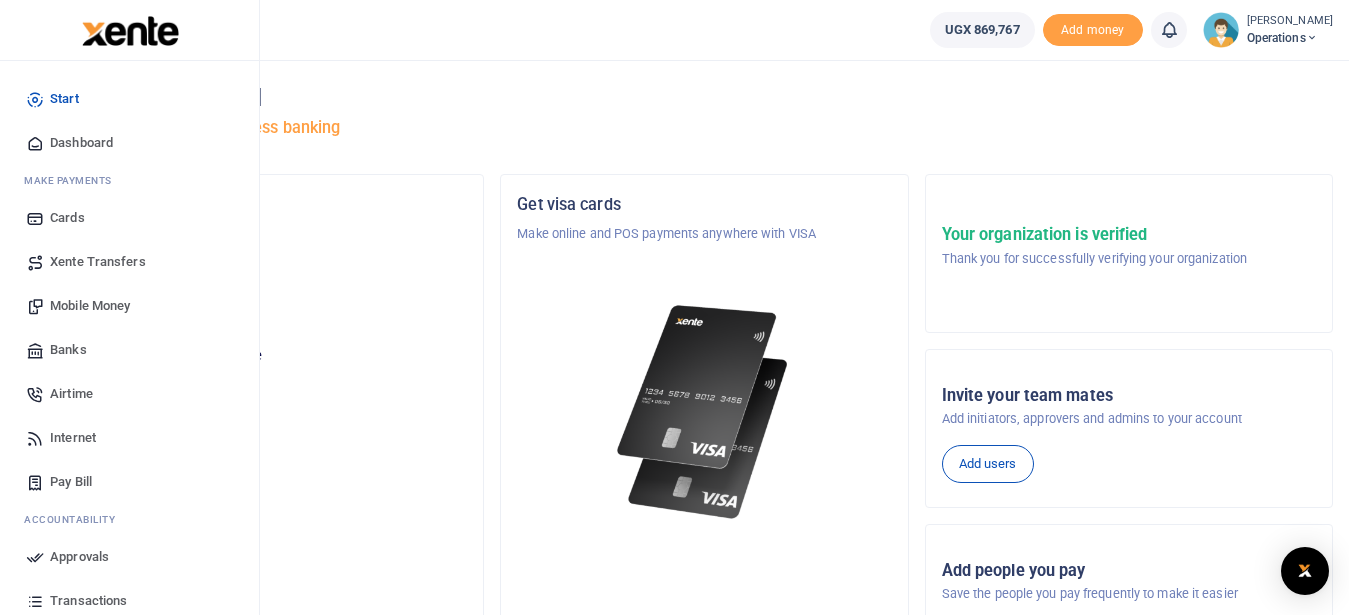 click on "Mobile Money" at bounding box center (90, 306) 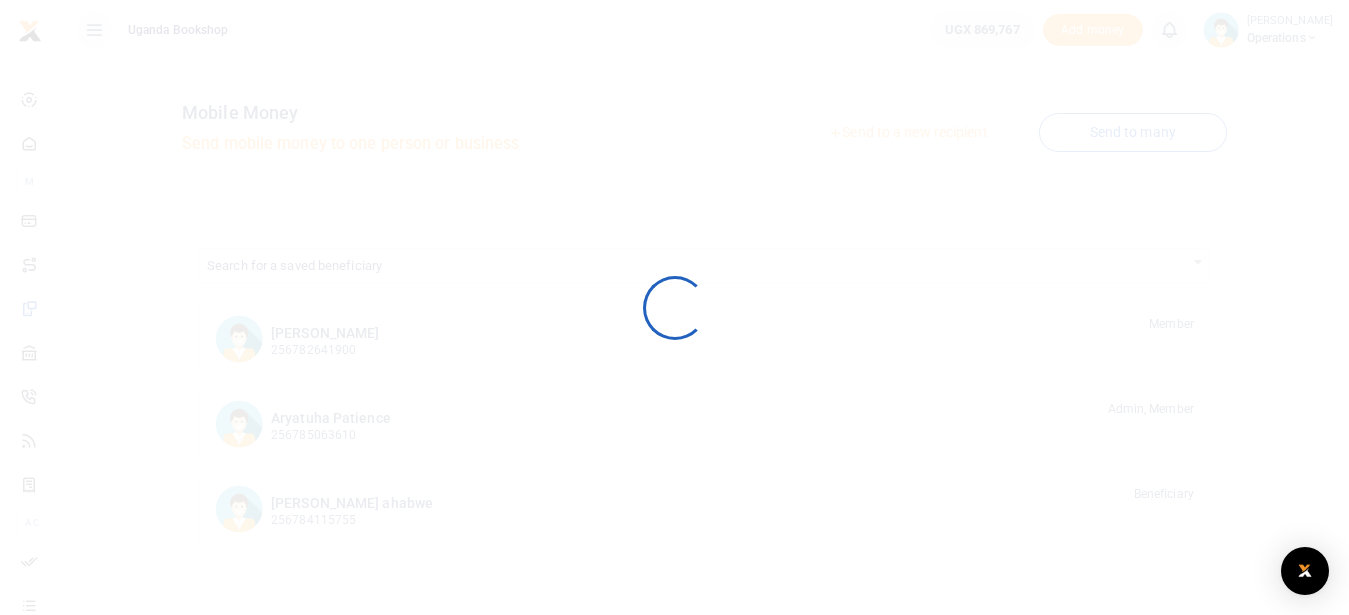 scroll, scrollTop: 0, scrollLeft: 0, axis: both 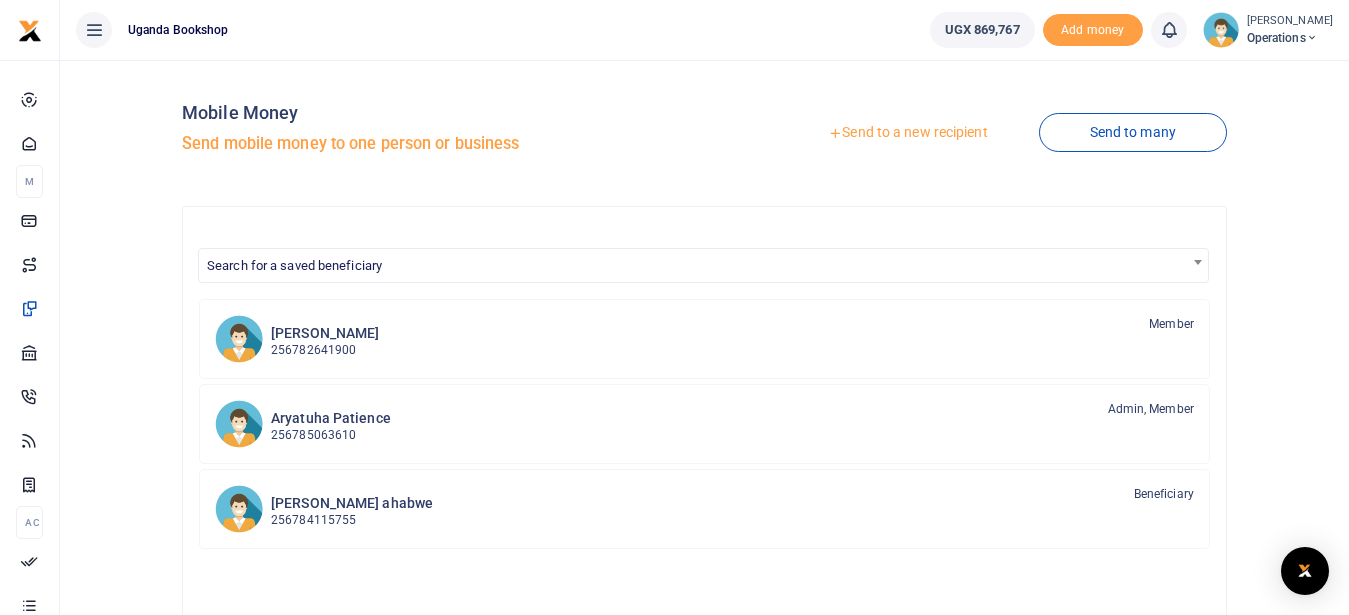 click on "Send to a new recipient" at bounding box center [907, 133] 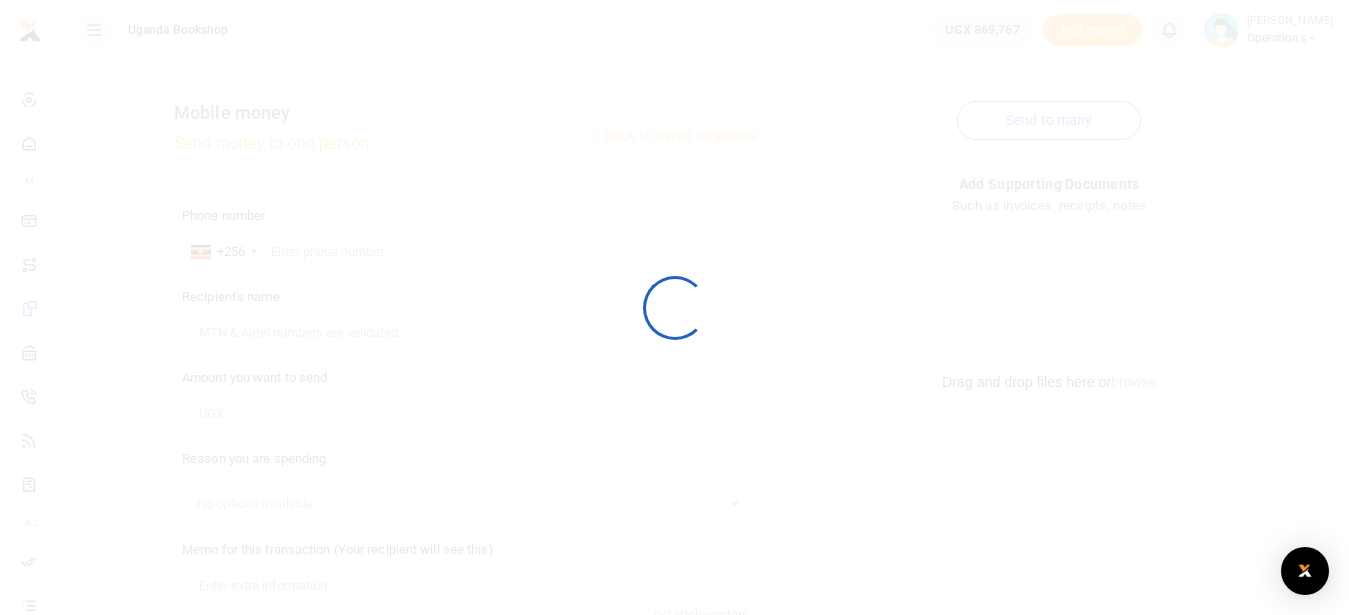 scroll, scrollTop: 0, scrollLeft: 0, axis: both 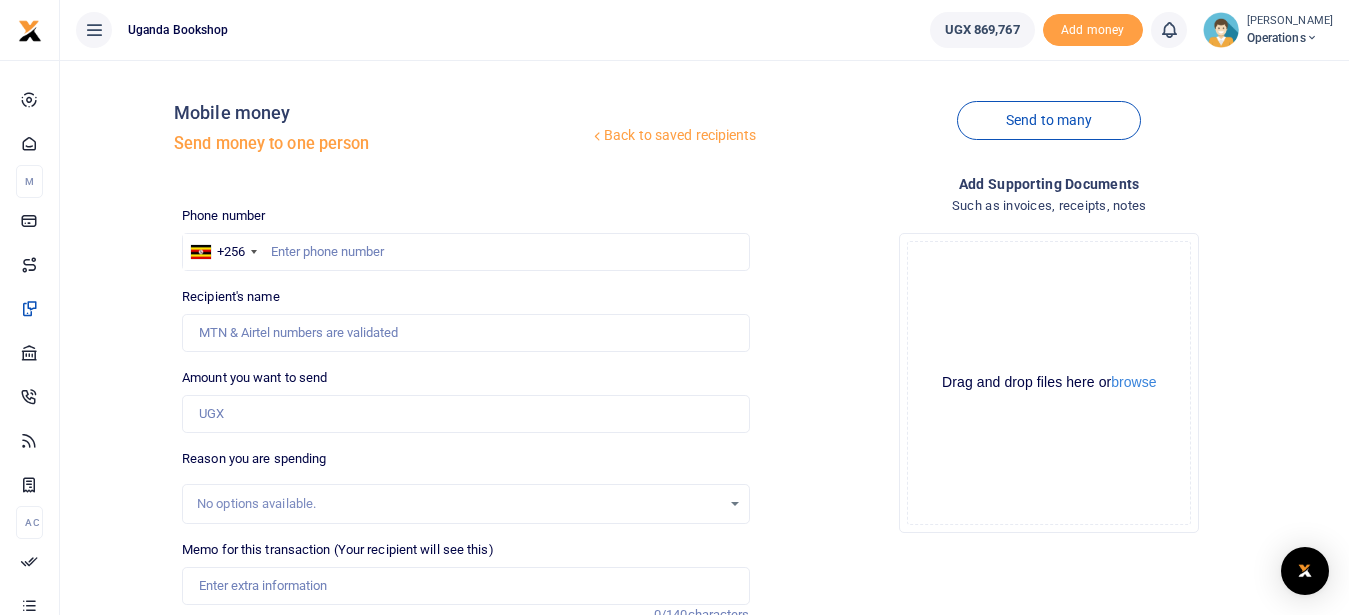 click at bounding box center [674, 307] 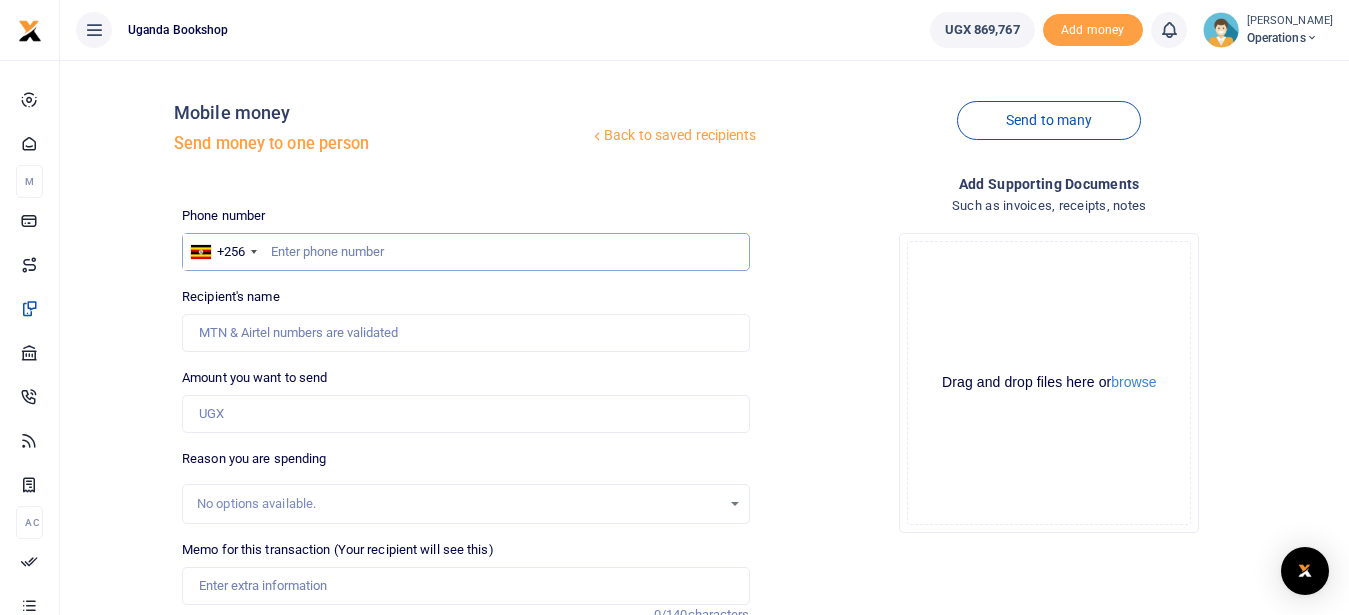 click at bounding box center (465, 252) 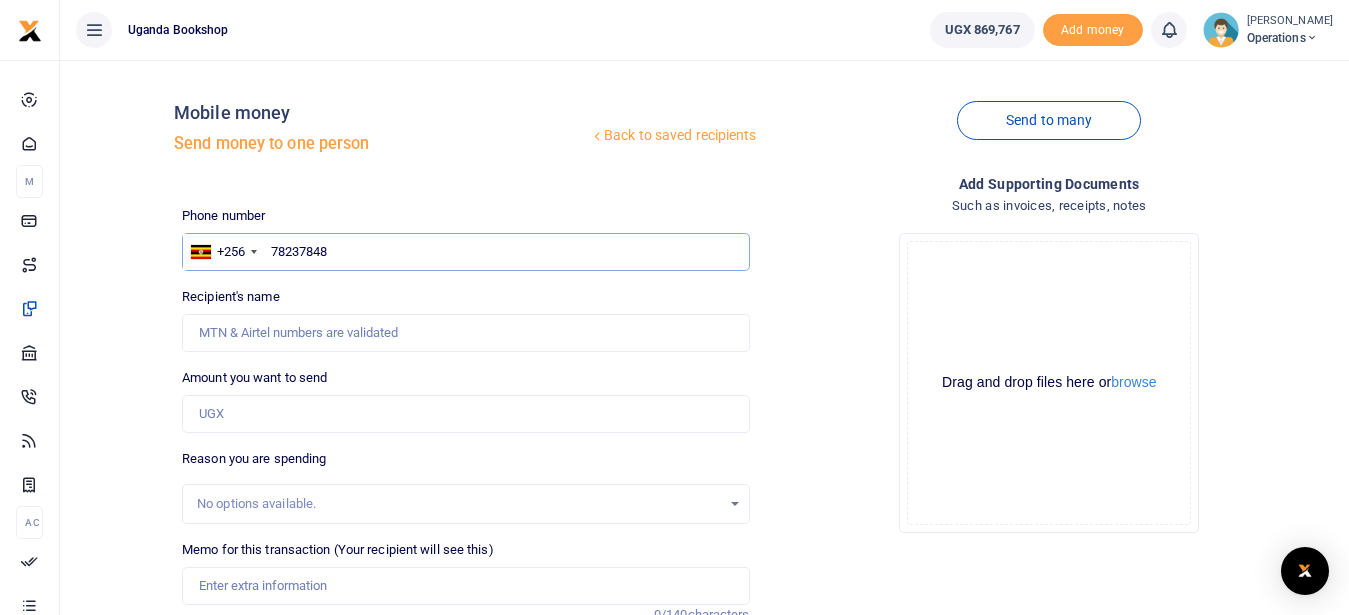 type on "782378485" 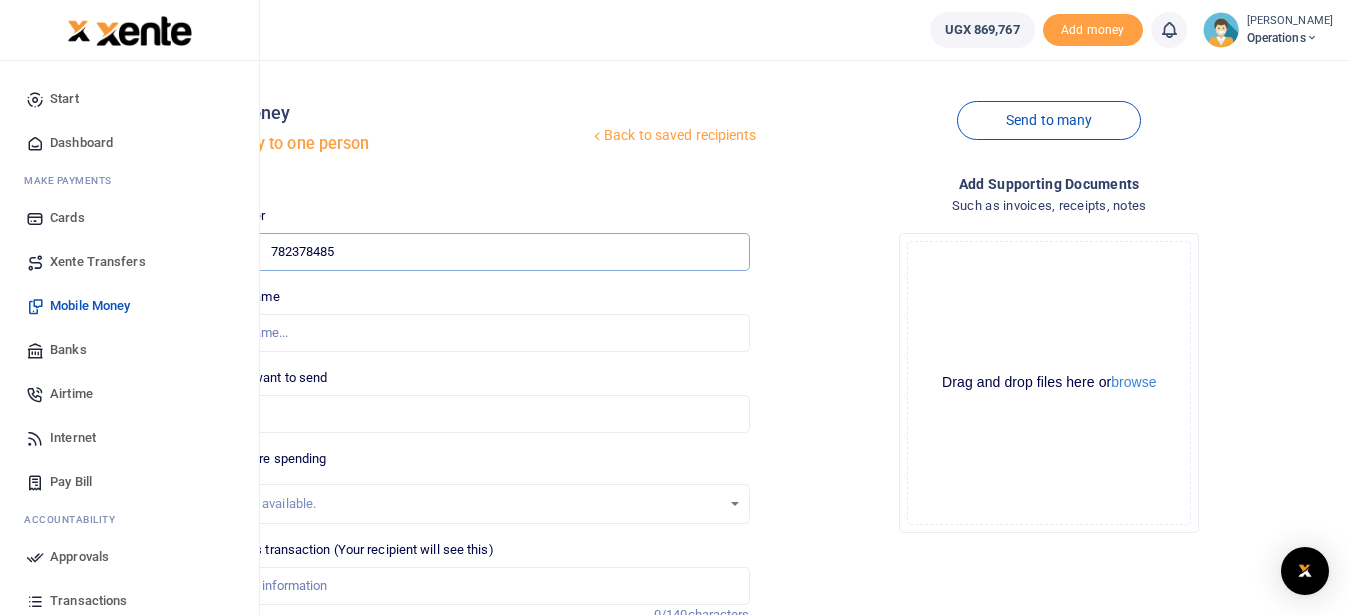 type on "Henry Ssengonge" 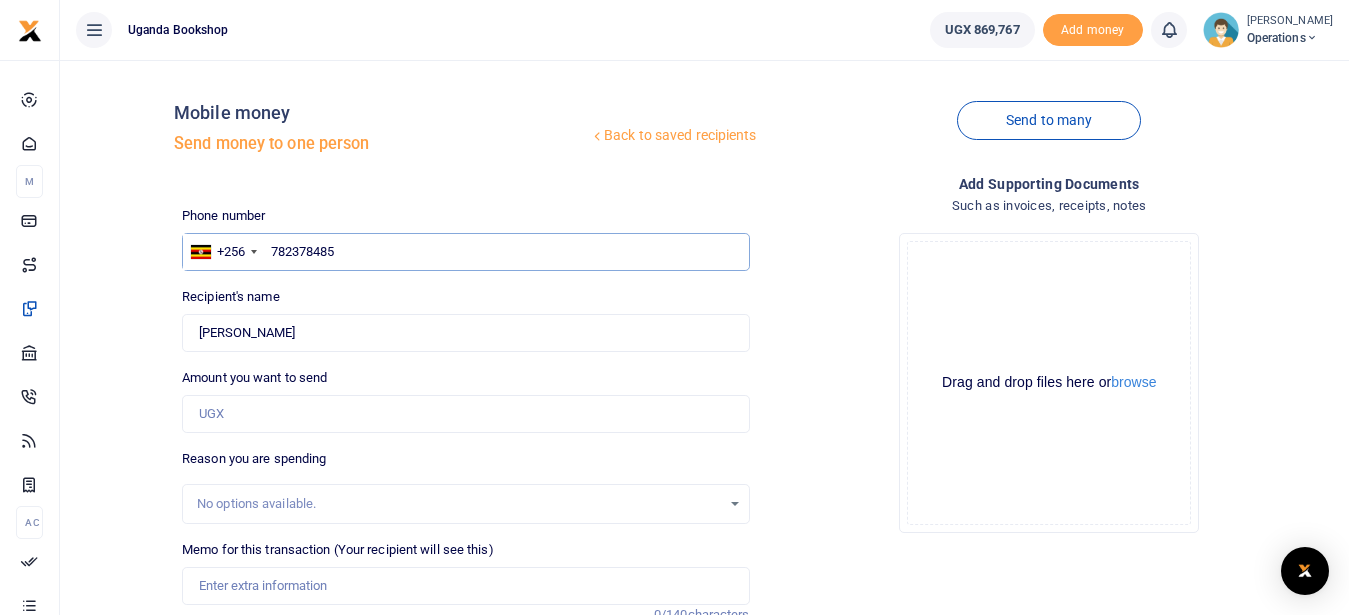 type on "782378485" 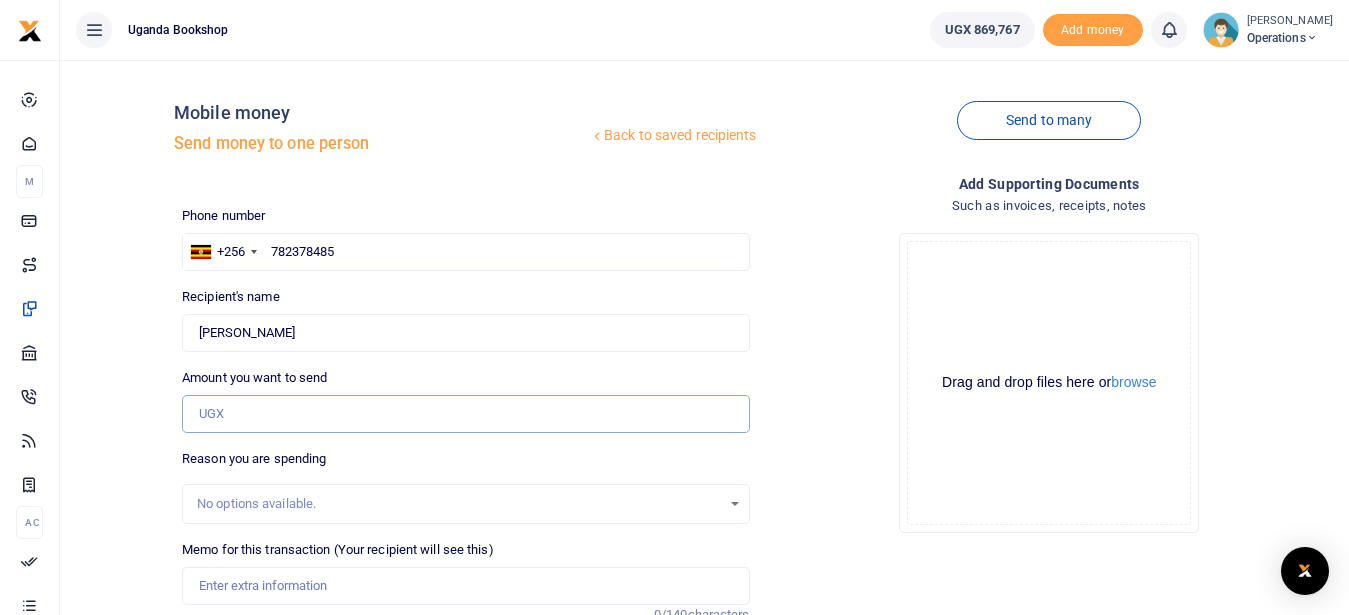 click on "Amount you want to send" at bounding box center [465, 414] 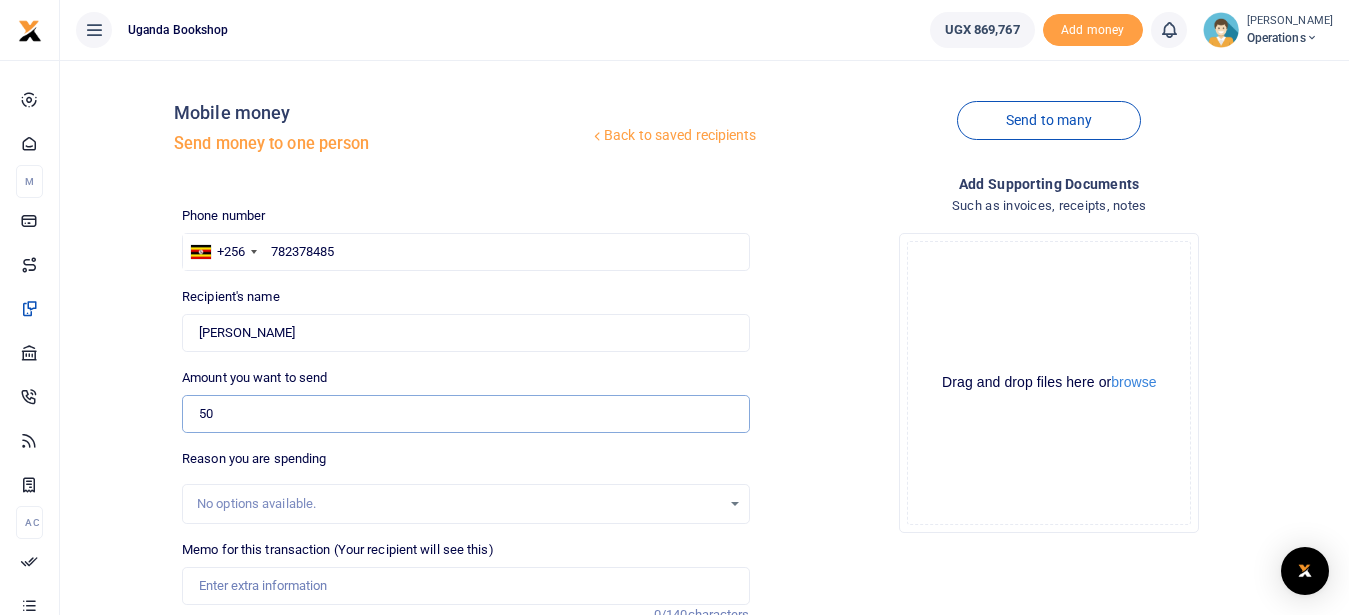 type on "5" 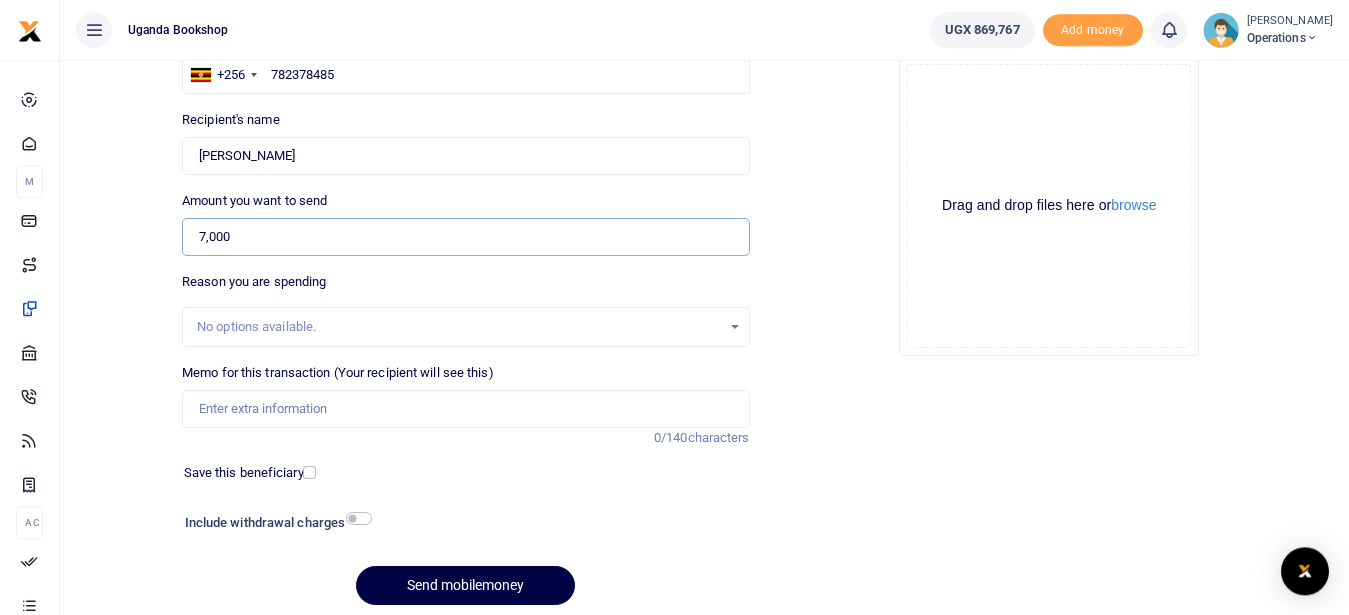 scroll, scrollTop: 233, scrollLeft: 0, axis: vertical 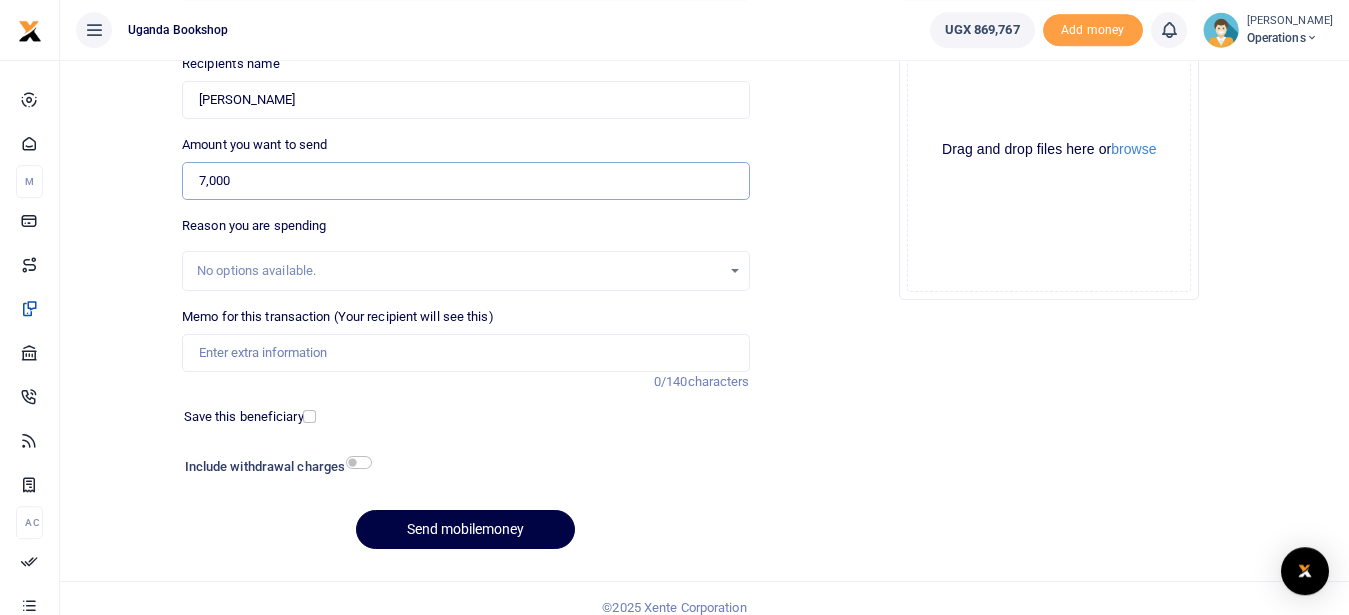 type on "7,000" 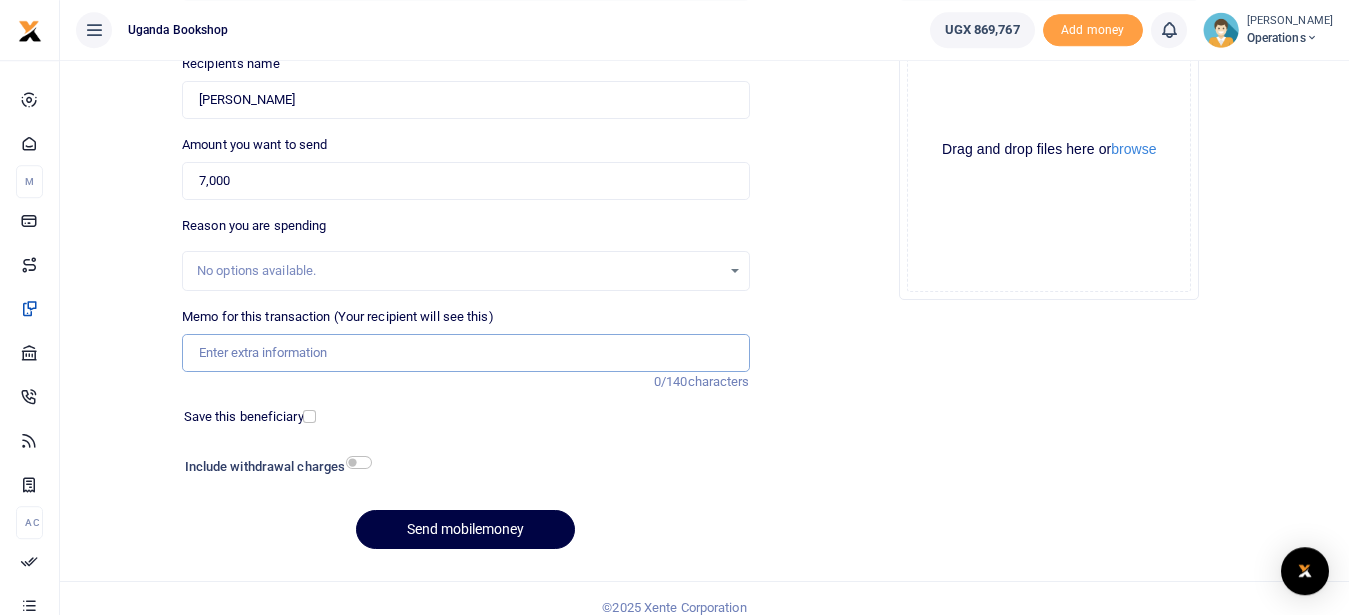 click on "Memo for this transaction (Your recipient will see this)" at bounding box center (465, 353) 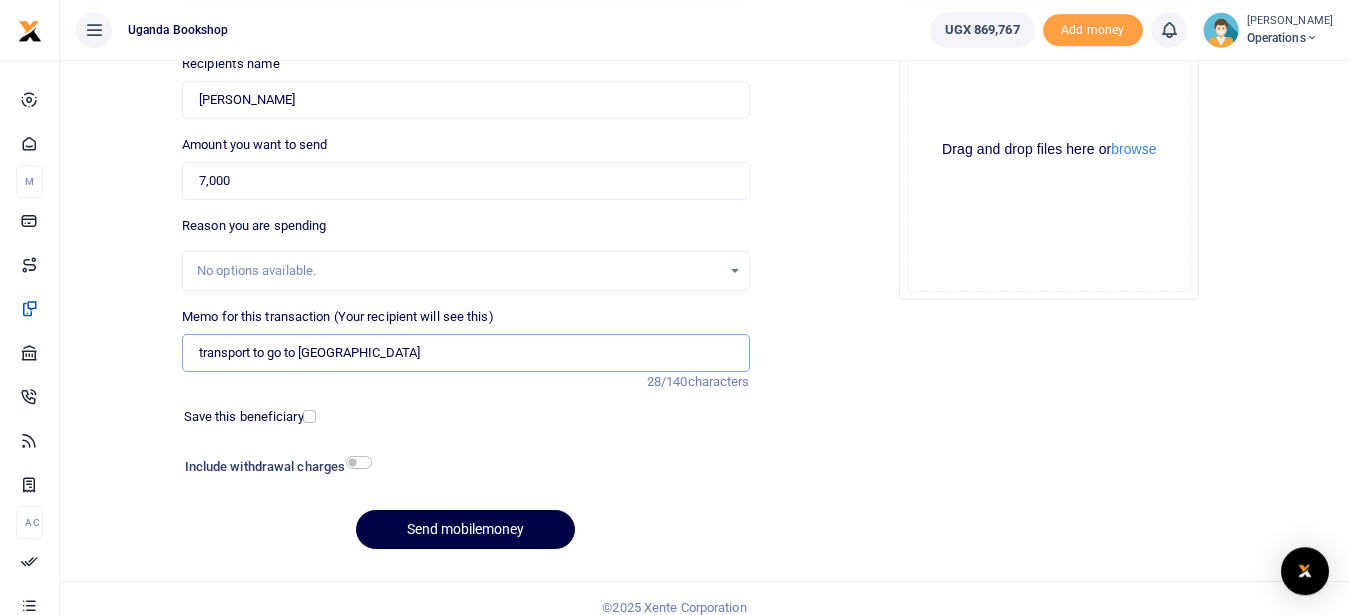 type on "transport to go to namirembe" 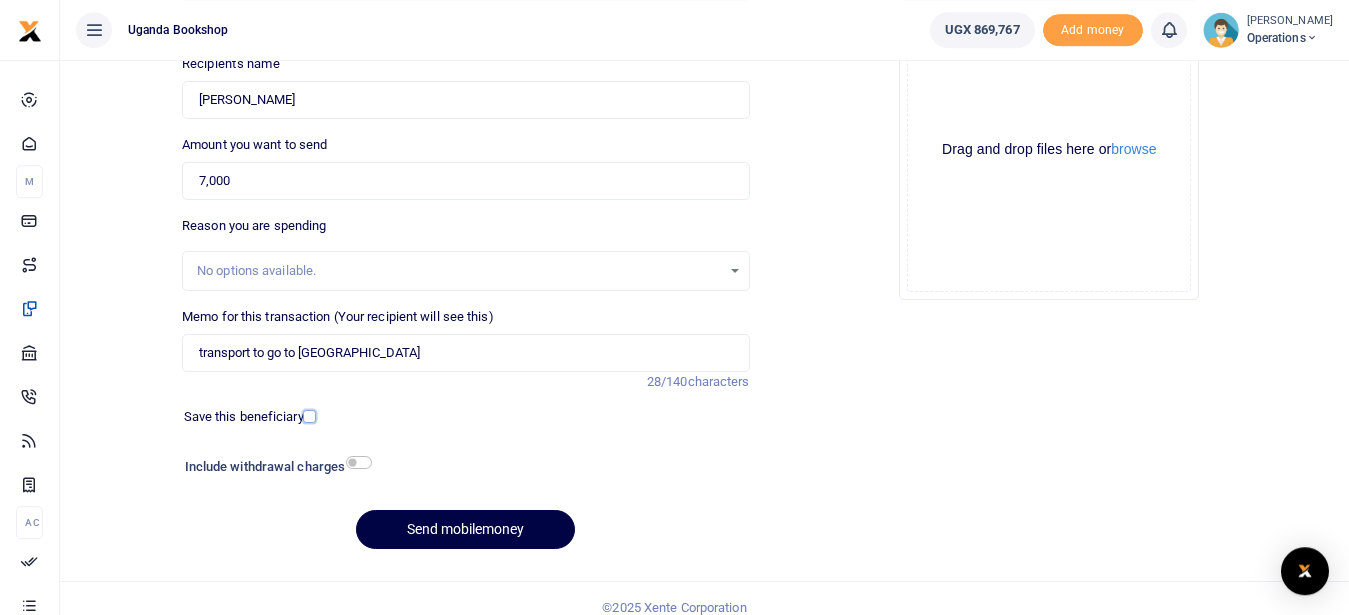 click at bounding box center (309, 416) 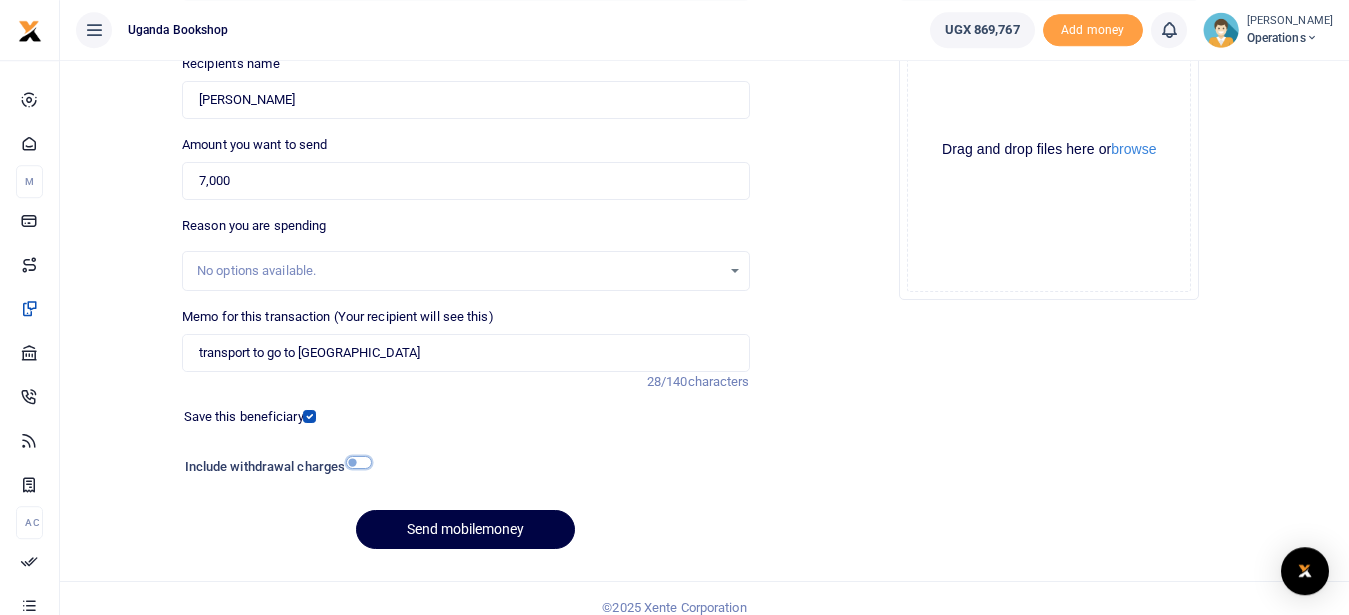 click at bounding box center (359, 462) 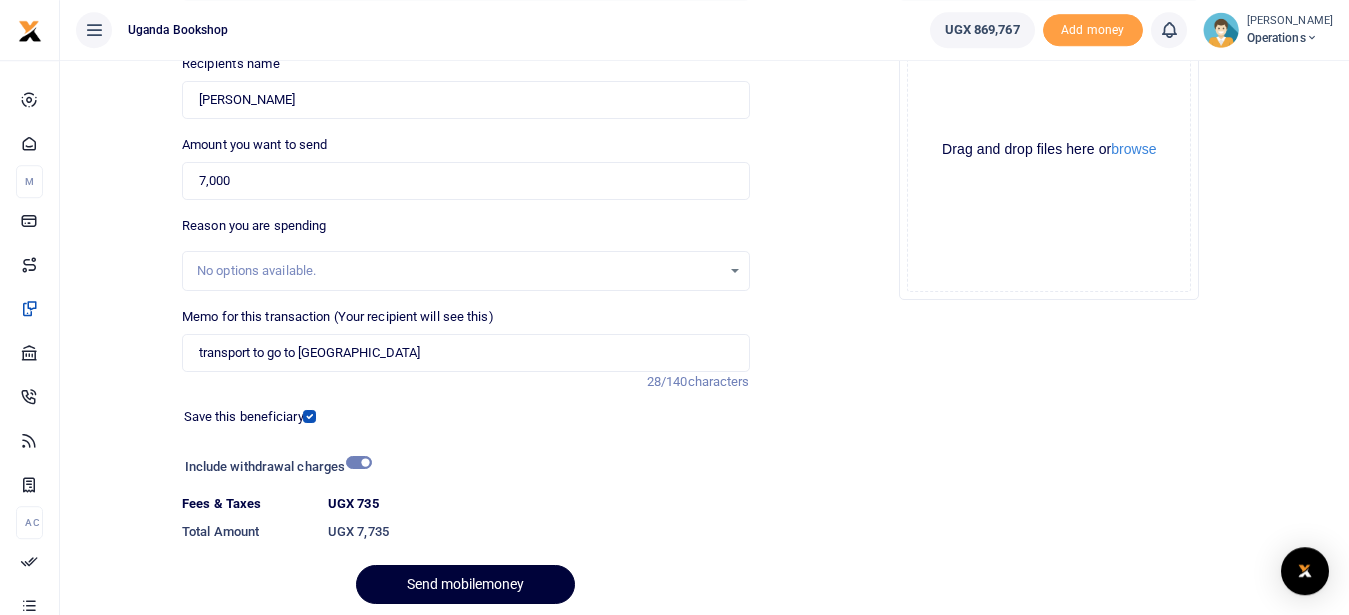 click on "Send mobilemoney" at bounding box center (465, 584) 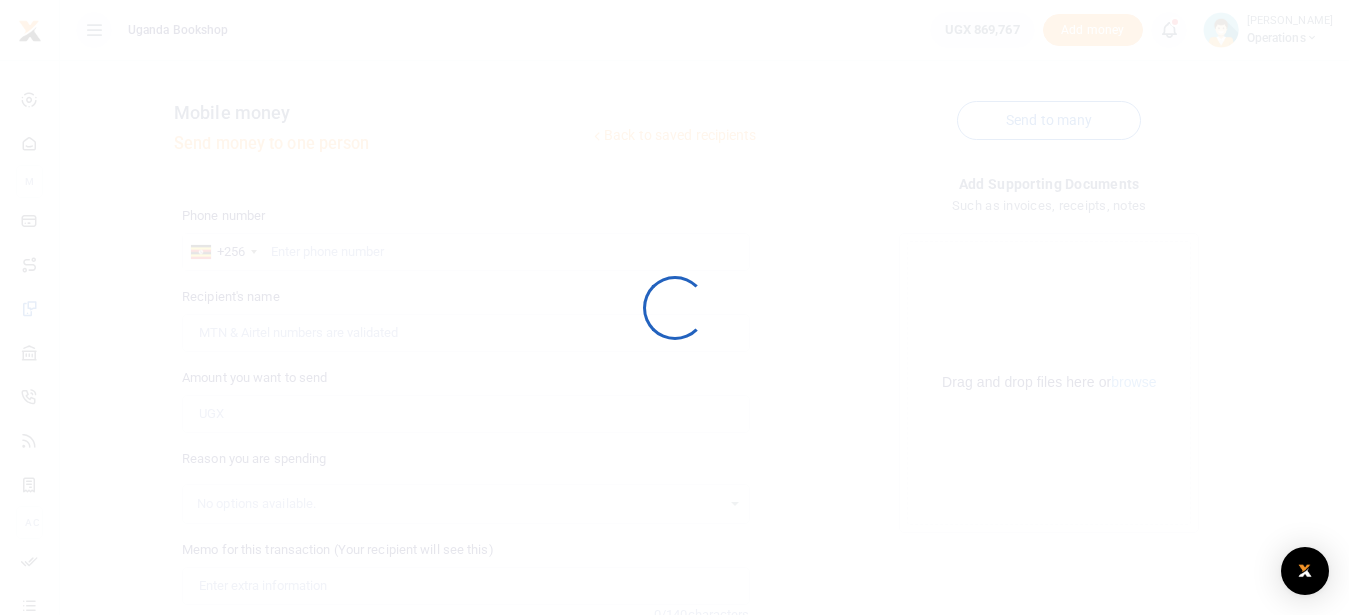 scroll, scrollTop: 0, scrollLeft: 0, axis: both 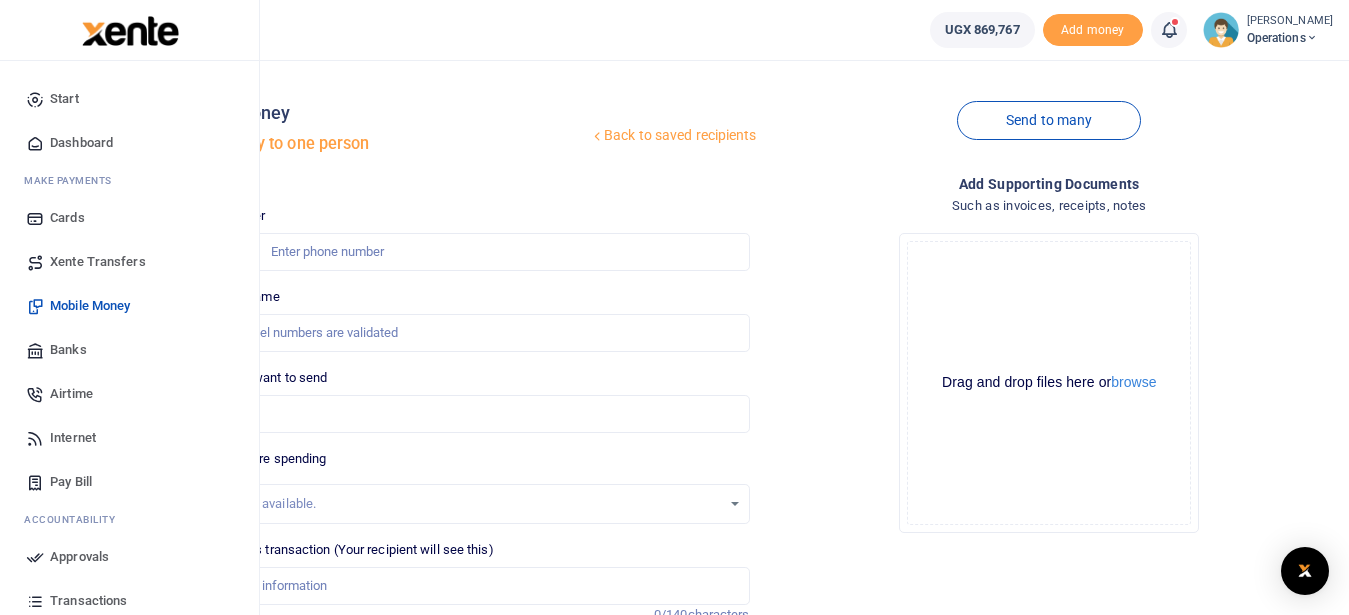 click on "Dashboard" at bounding box center (81, 143) 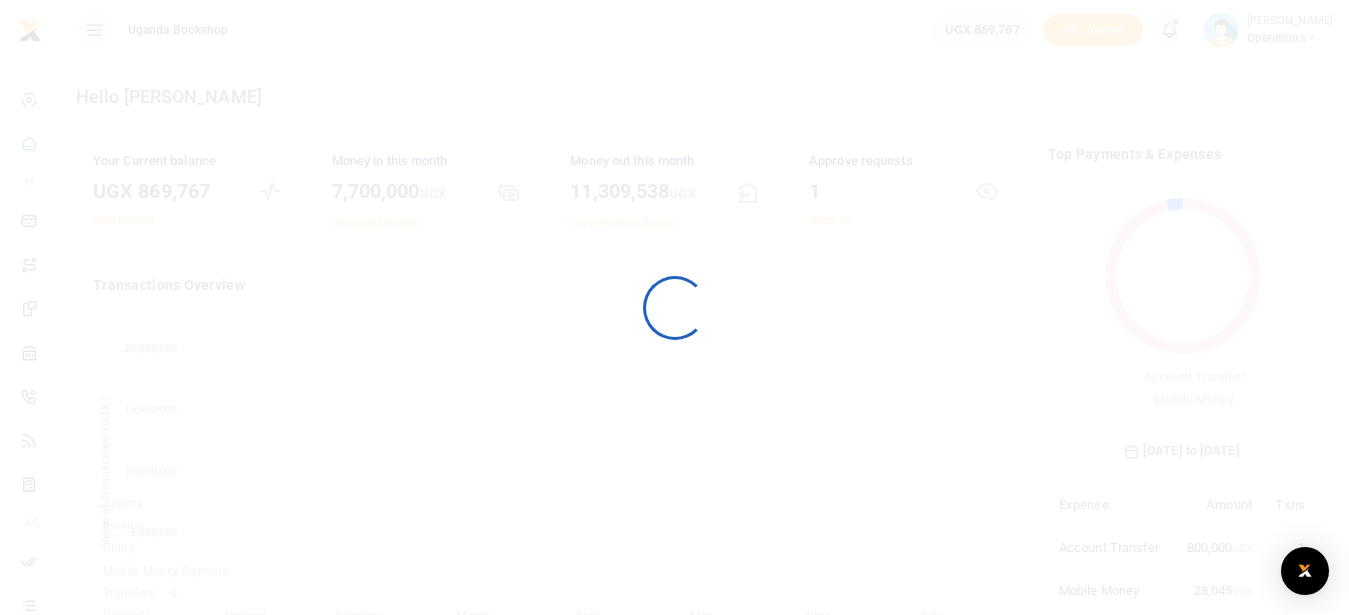 scroll, scrollTop: 0, scrollLeft: 0, axis: both 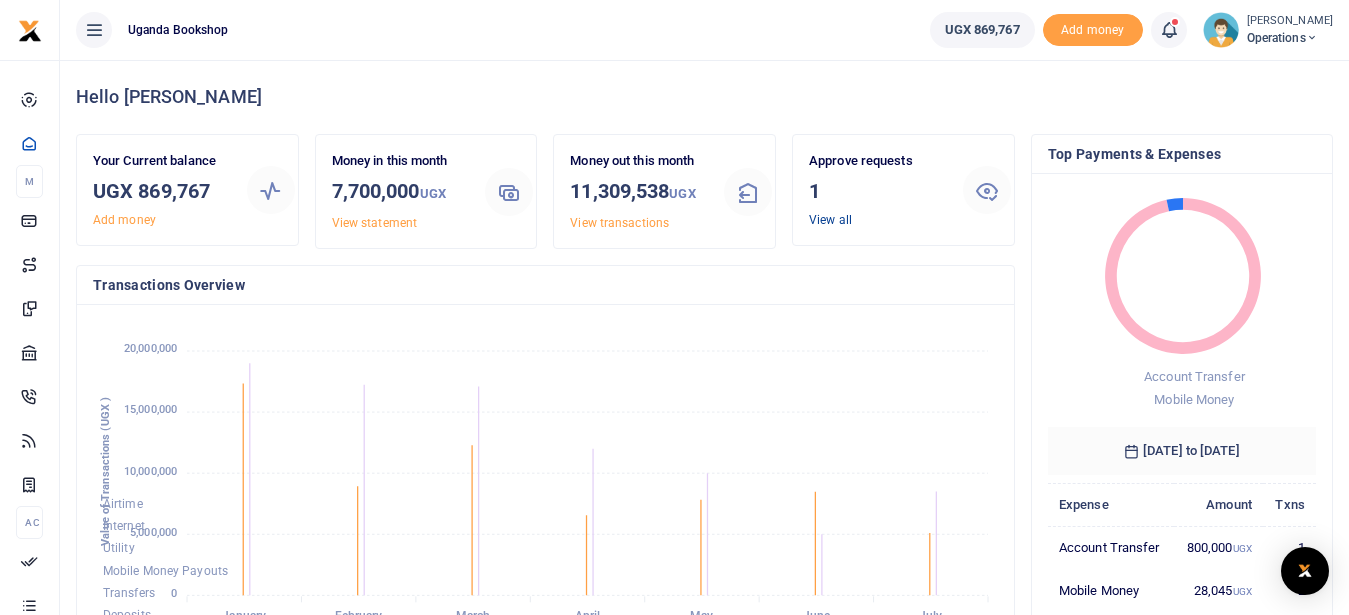 click on "View all" at bounding box center [830, 220] 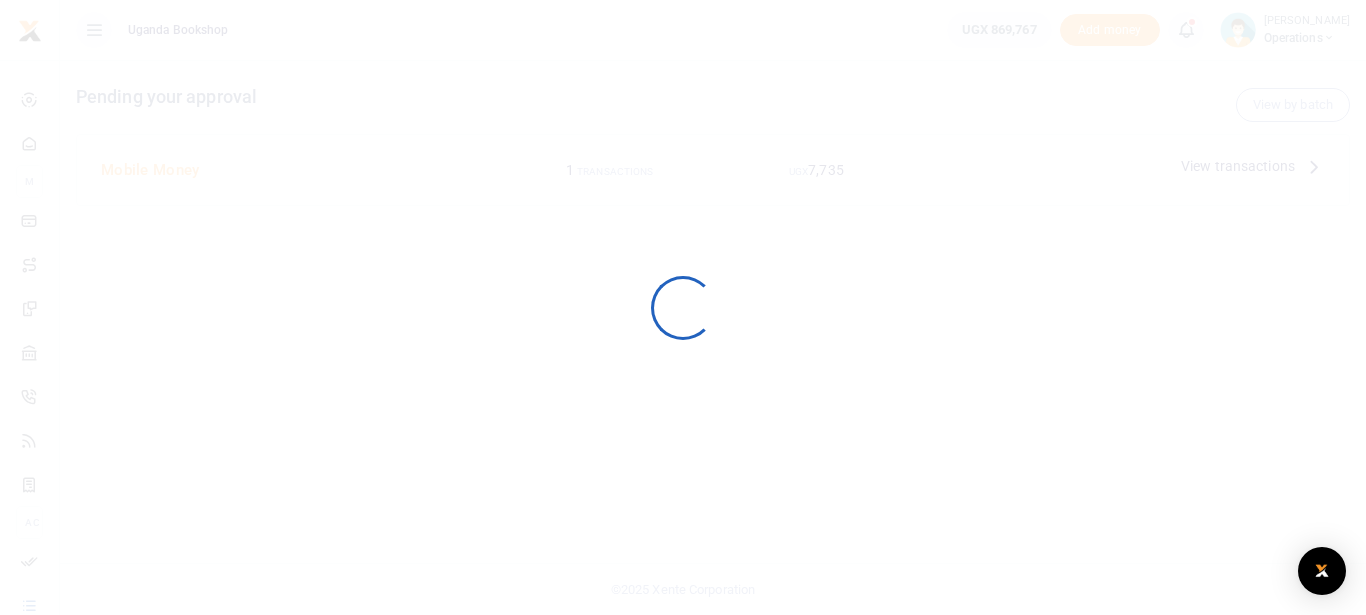 scroll, scrollTop: 0, scrollLeft: 0, axis: both 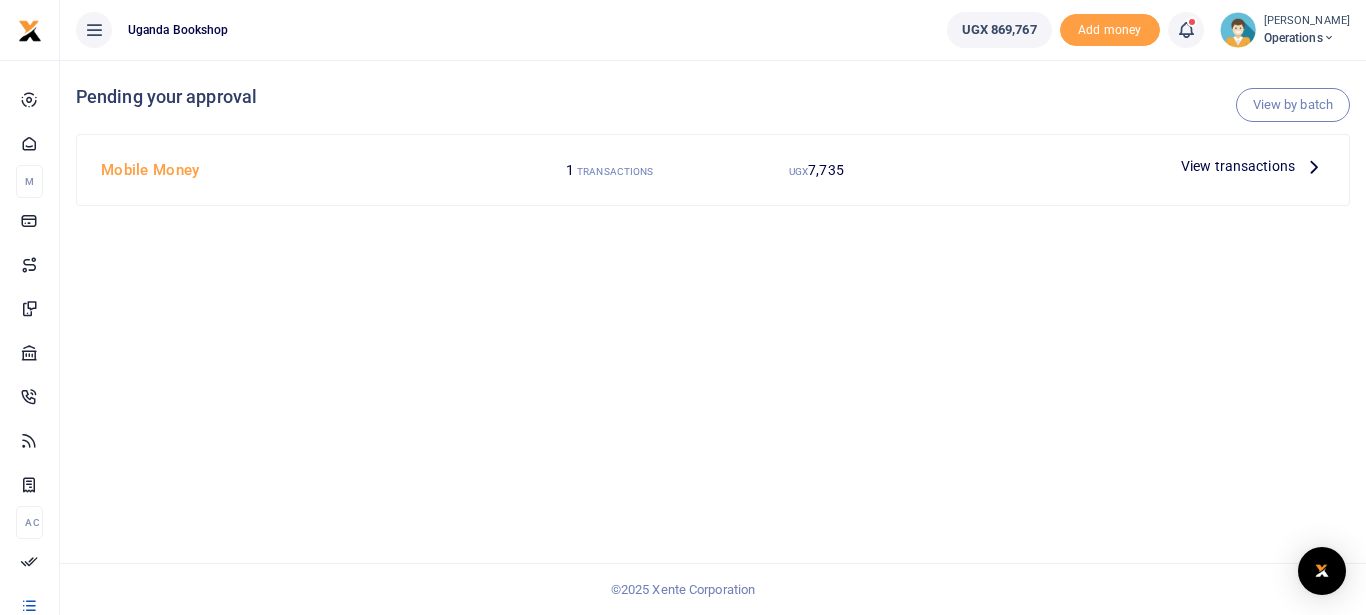 click at bounding box center [1314, 166] 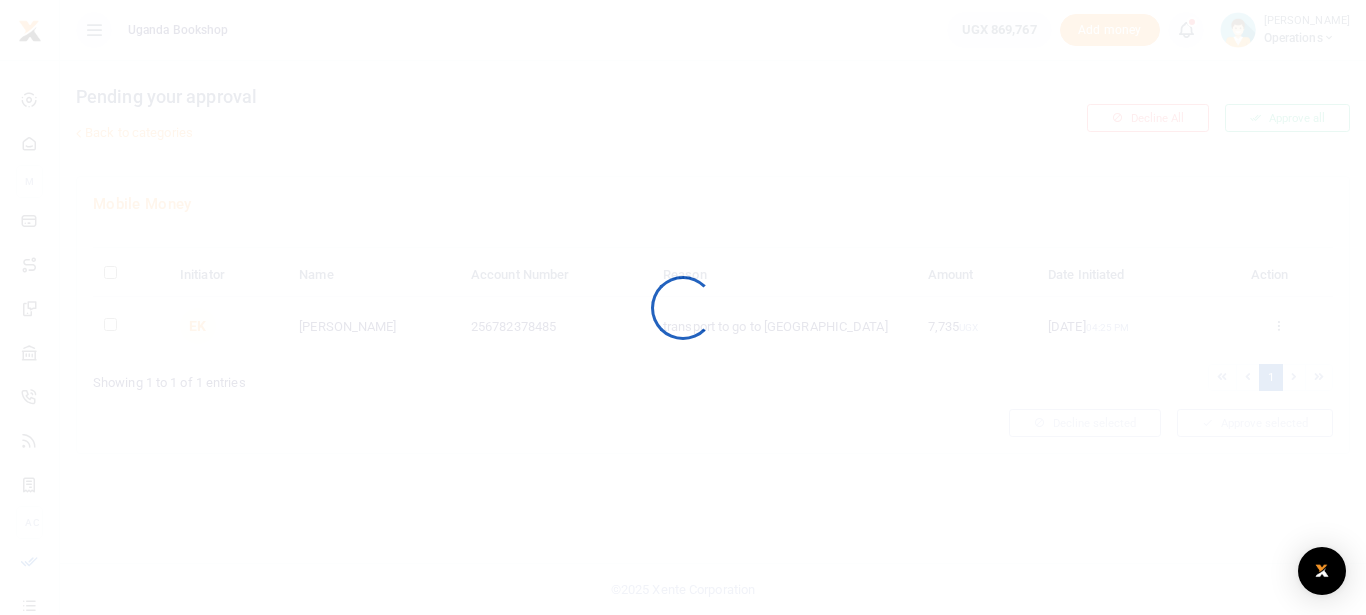 scroll, scrollTop: 0, scrollLeft: 0, axis: both 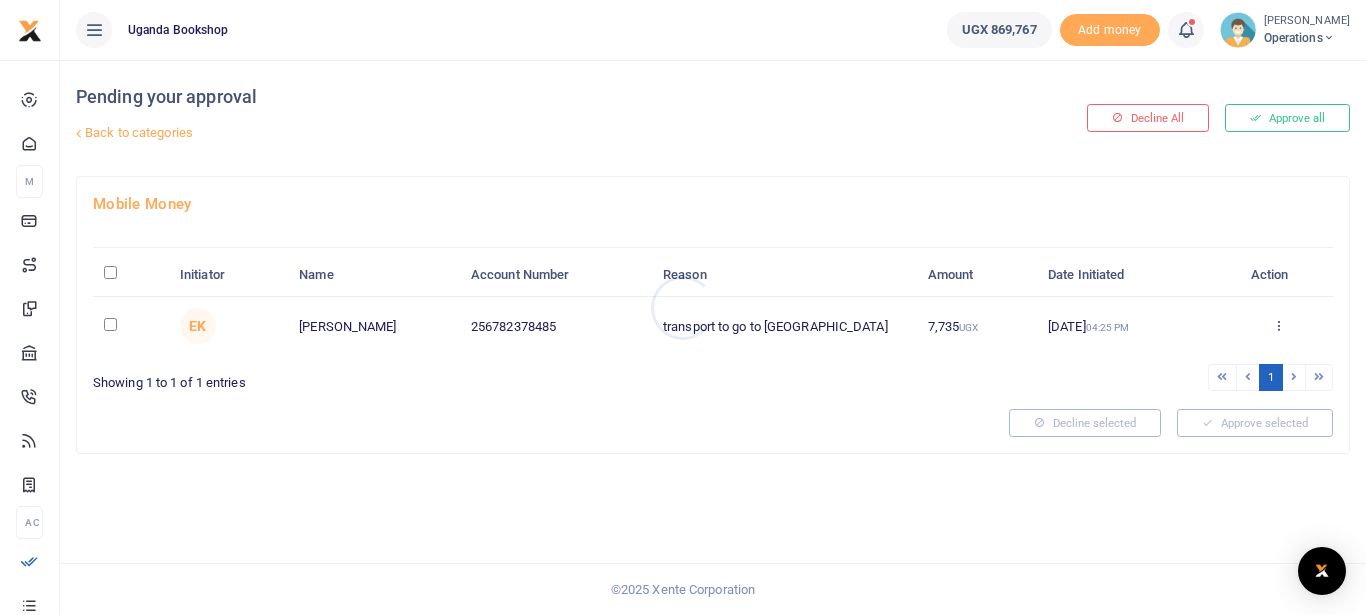 click at bounding box center [683, 307] 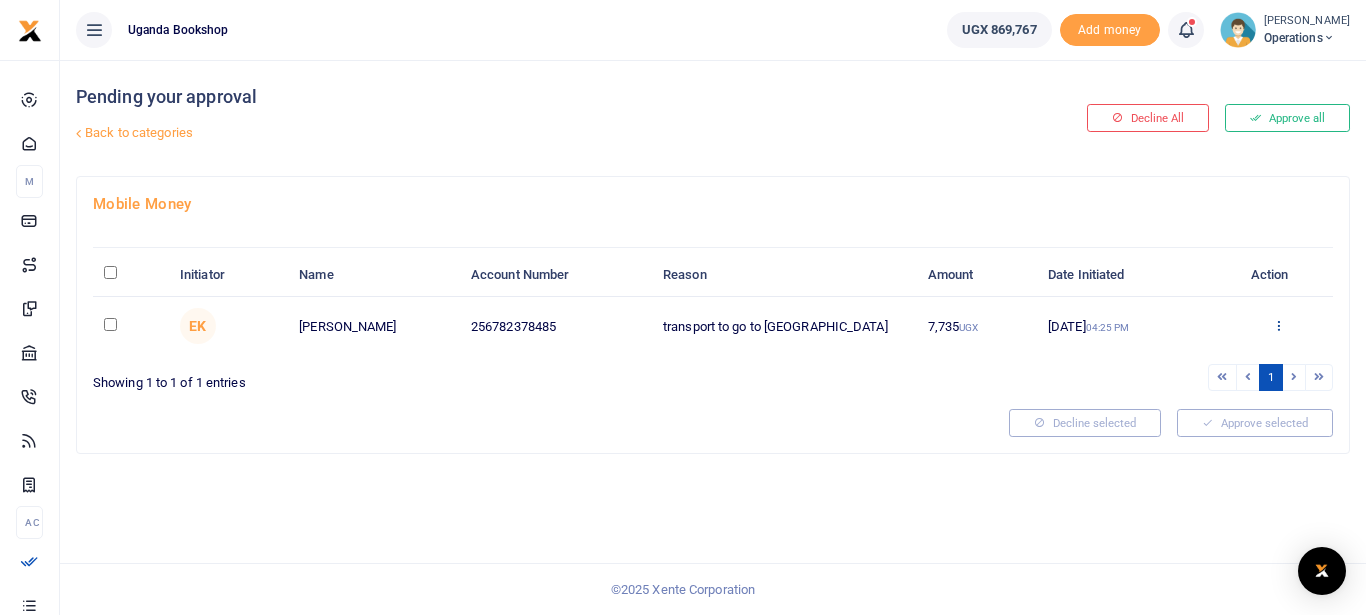 click at bounding box center [1278, 325] 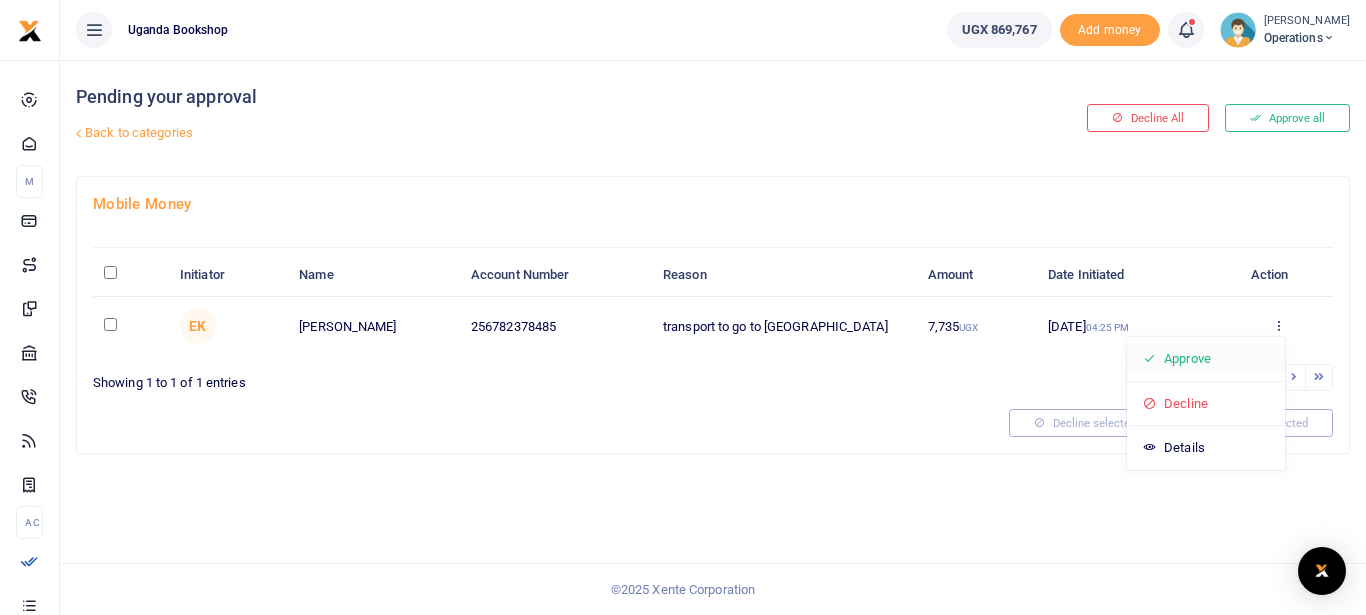 click on "Approve" at bounding box center (1206, 359) 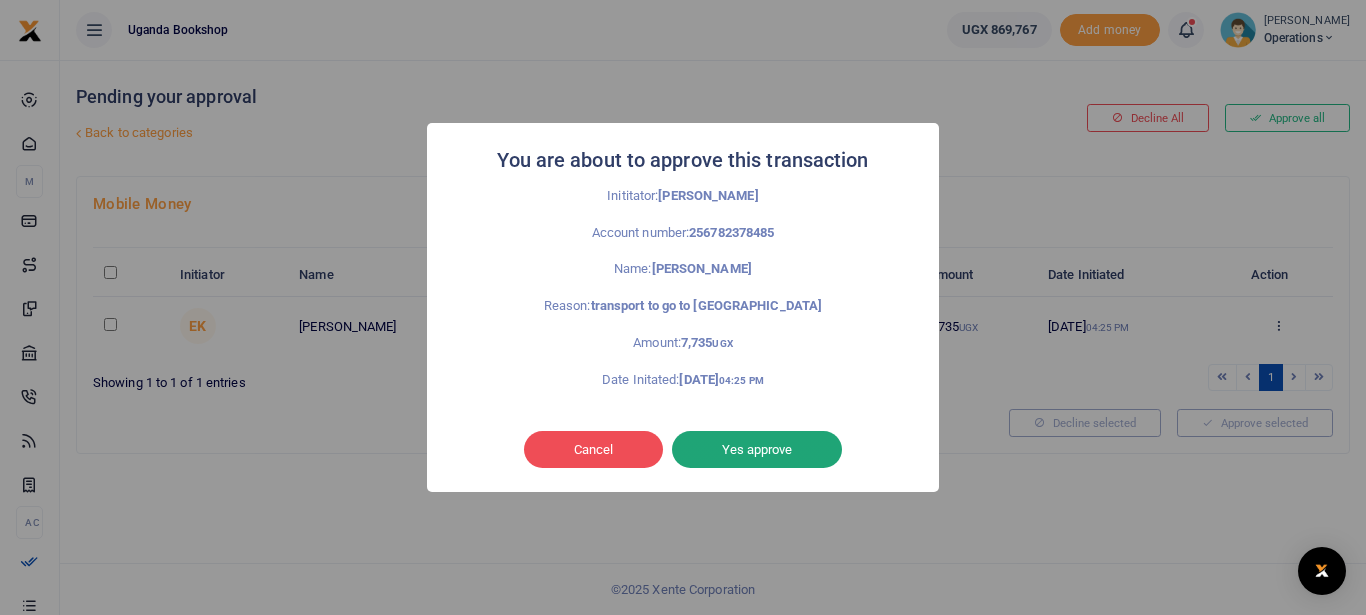 click on "Yes approve" at bounding box center [757, 450] 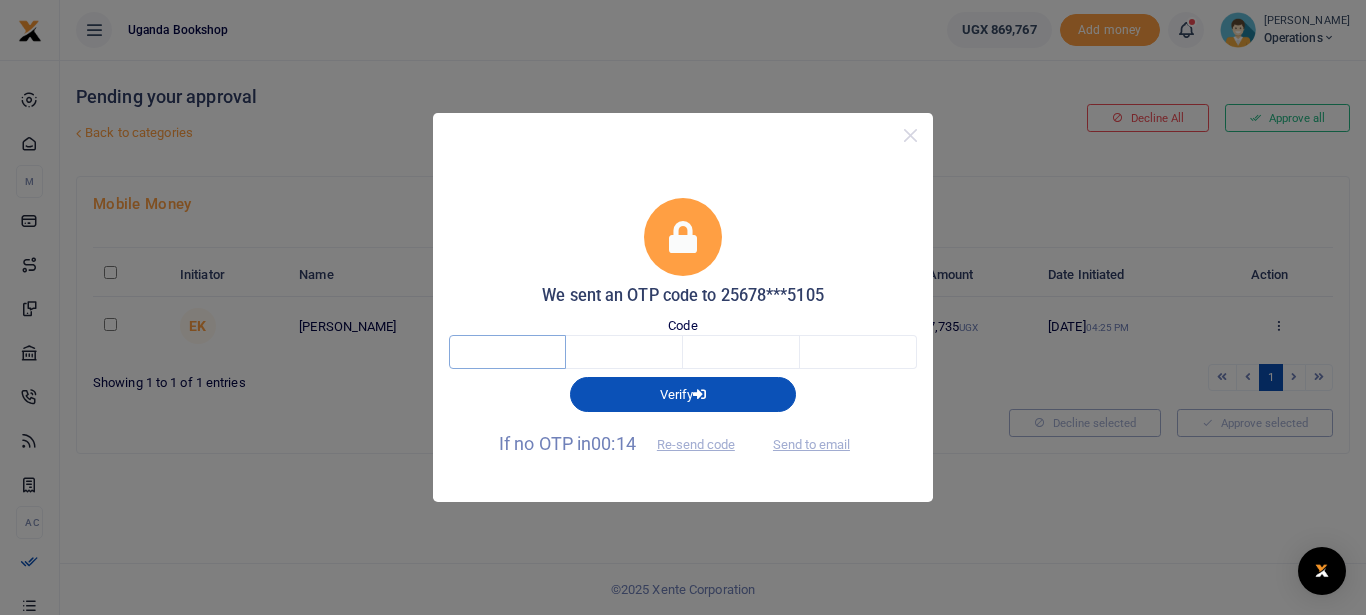 click at bounding box center (507, 352) 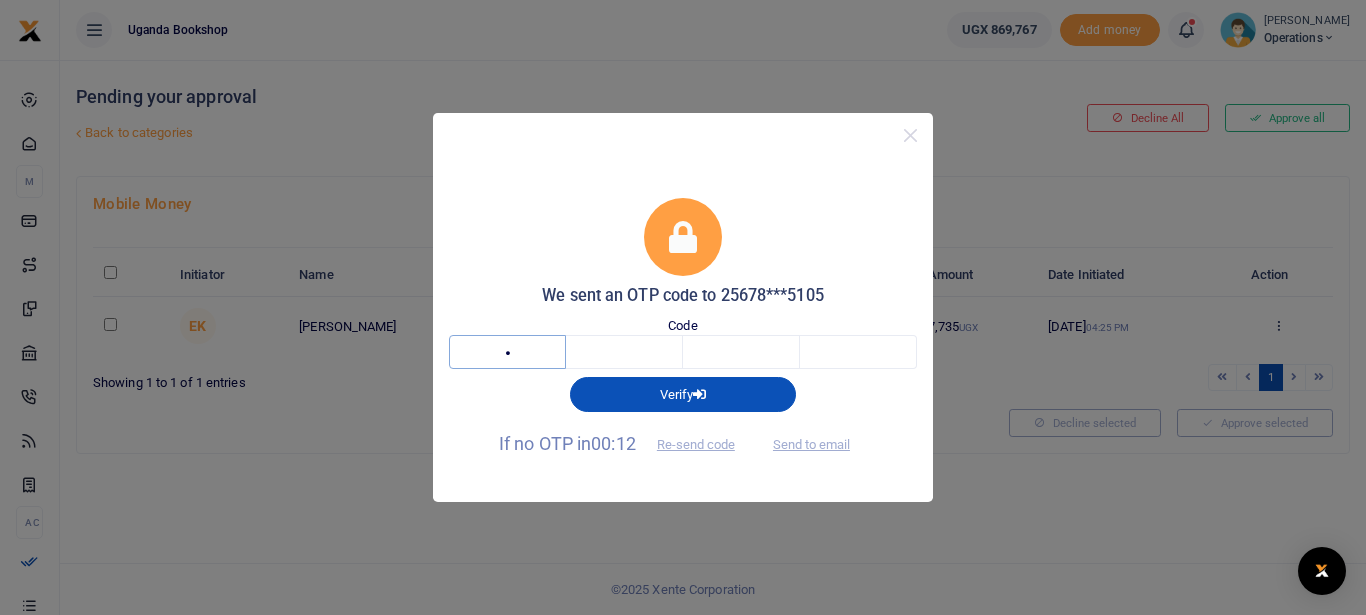 type on "3" 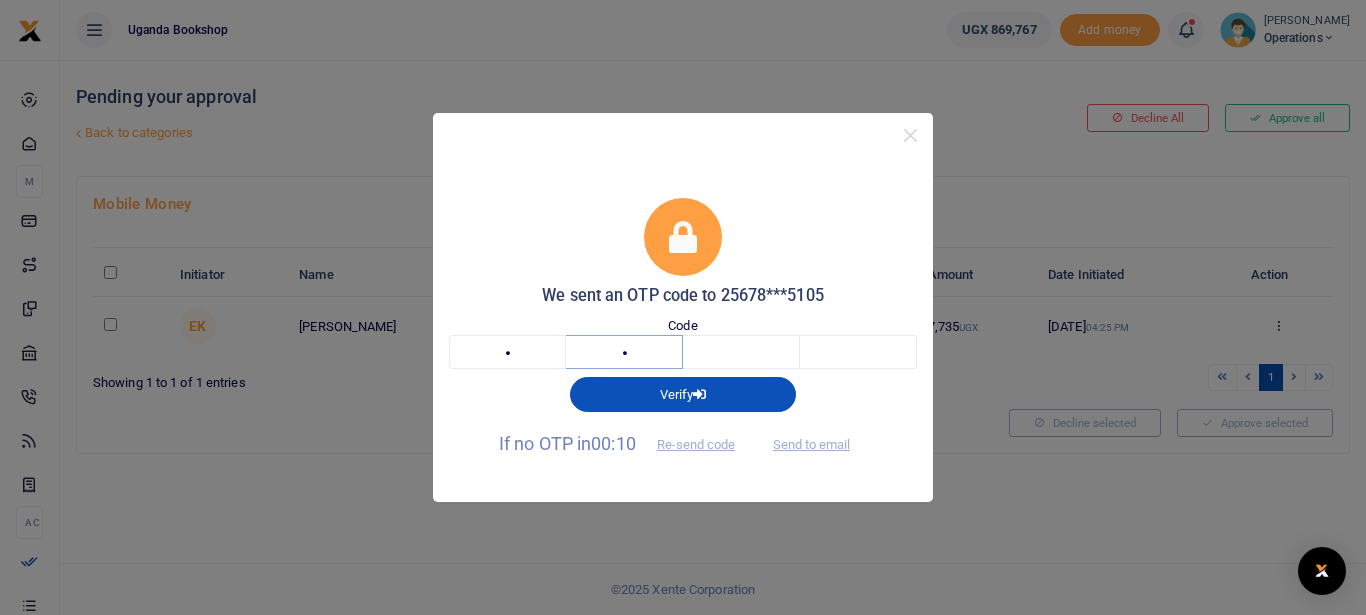 type on "6" 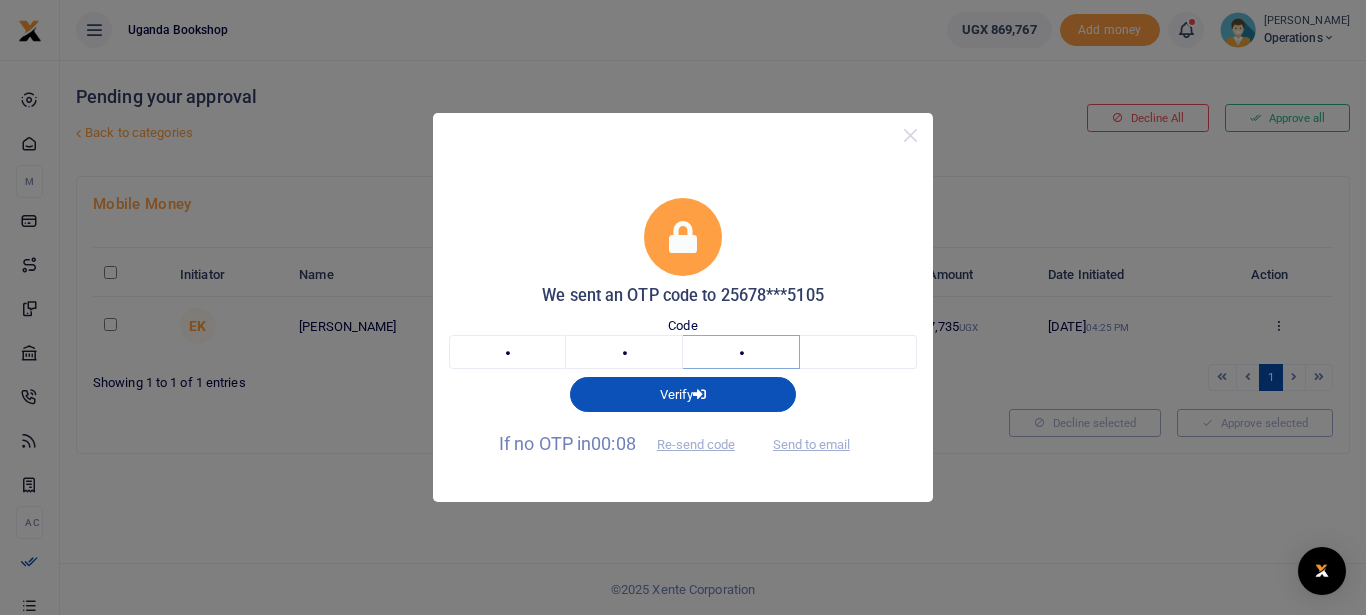 type on "1" 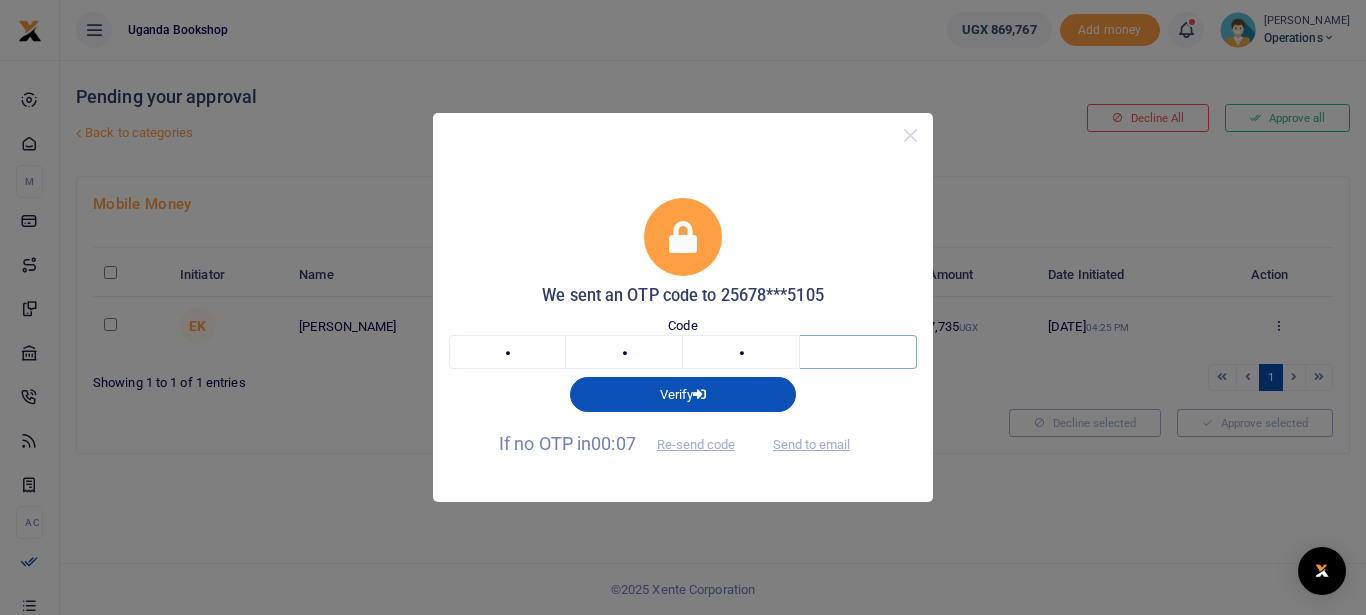 type on "9" 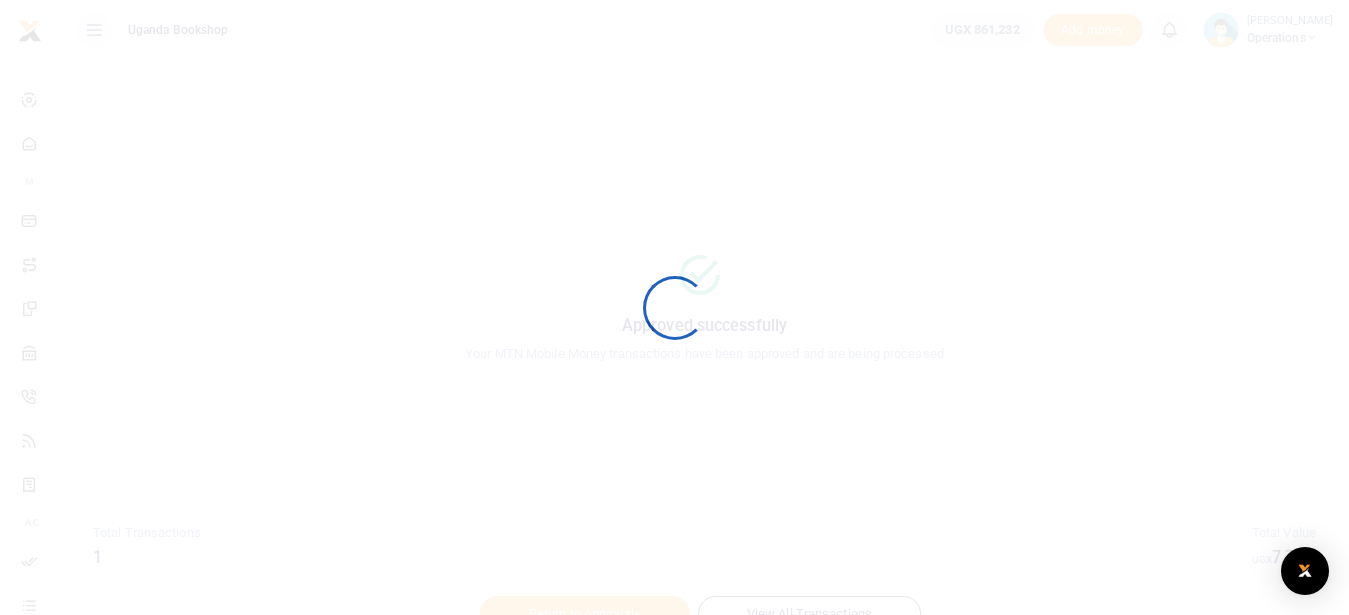 scroll, scrollTop: 0, scrollLeft: 0, axis: both 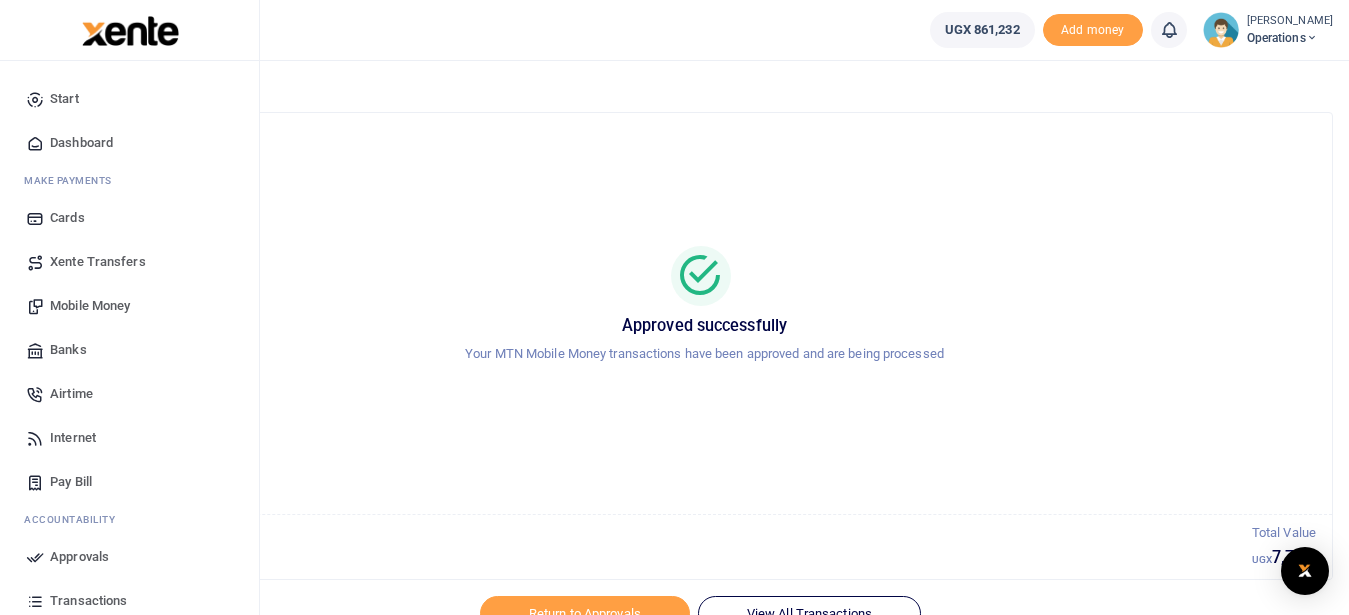 click on "Mobile Money" at bounding box center (90, 306) 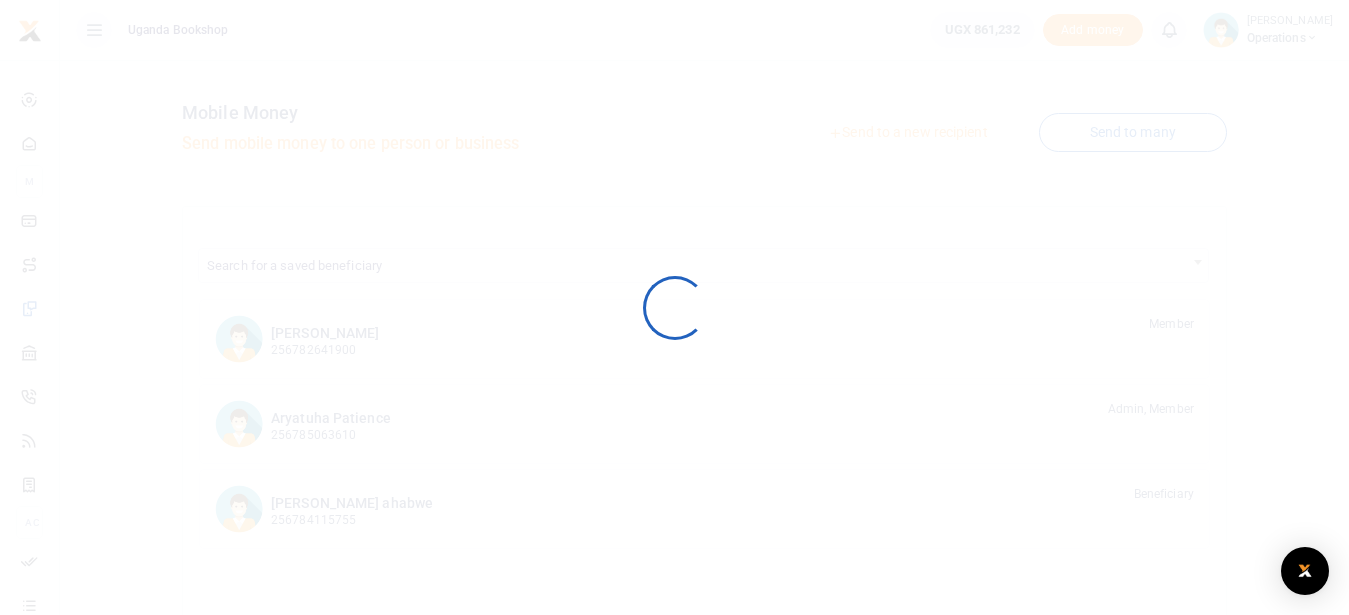 scroll, scrollTop: 0, scrollLeft: 0, axis: both 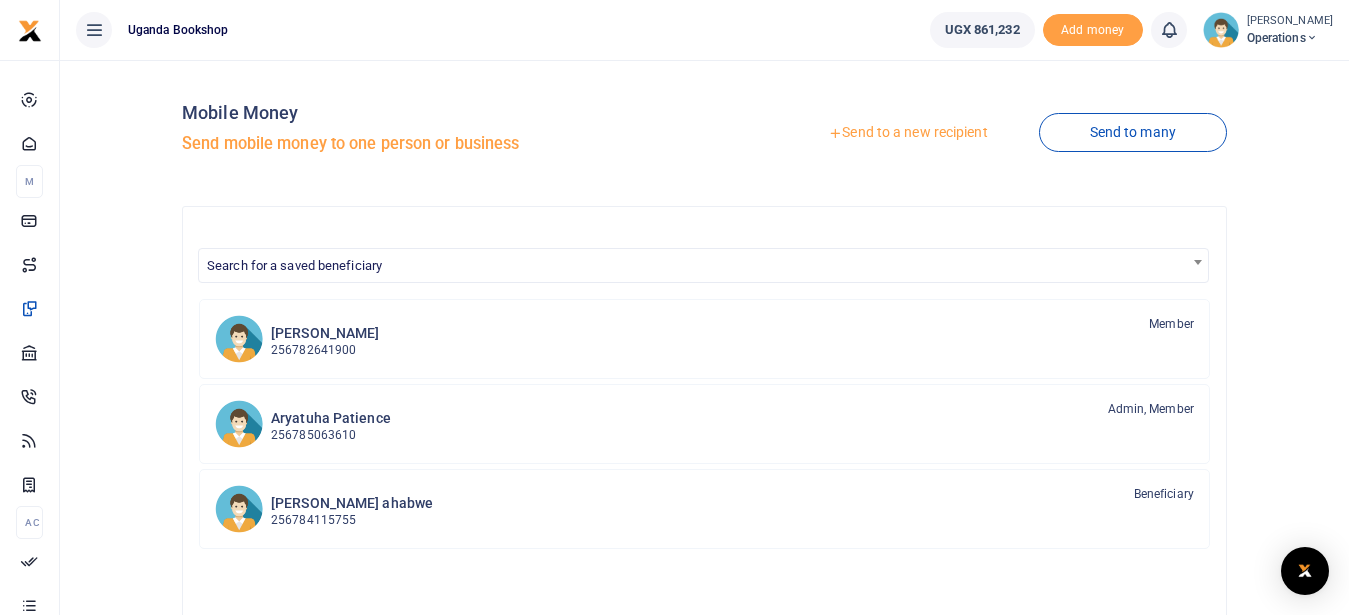 click on "Send to a new recipient" at bounding box center (907, 133) 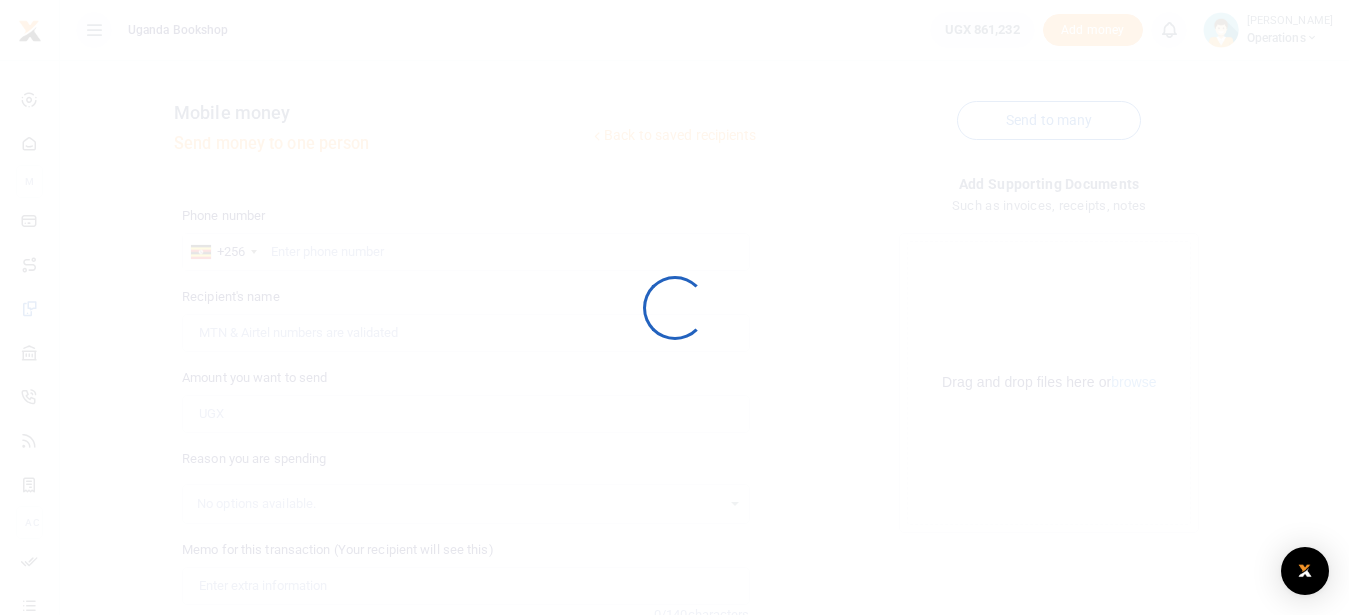 scroll, scrollTop: 0, scrollLeft: 0, axis: both 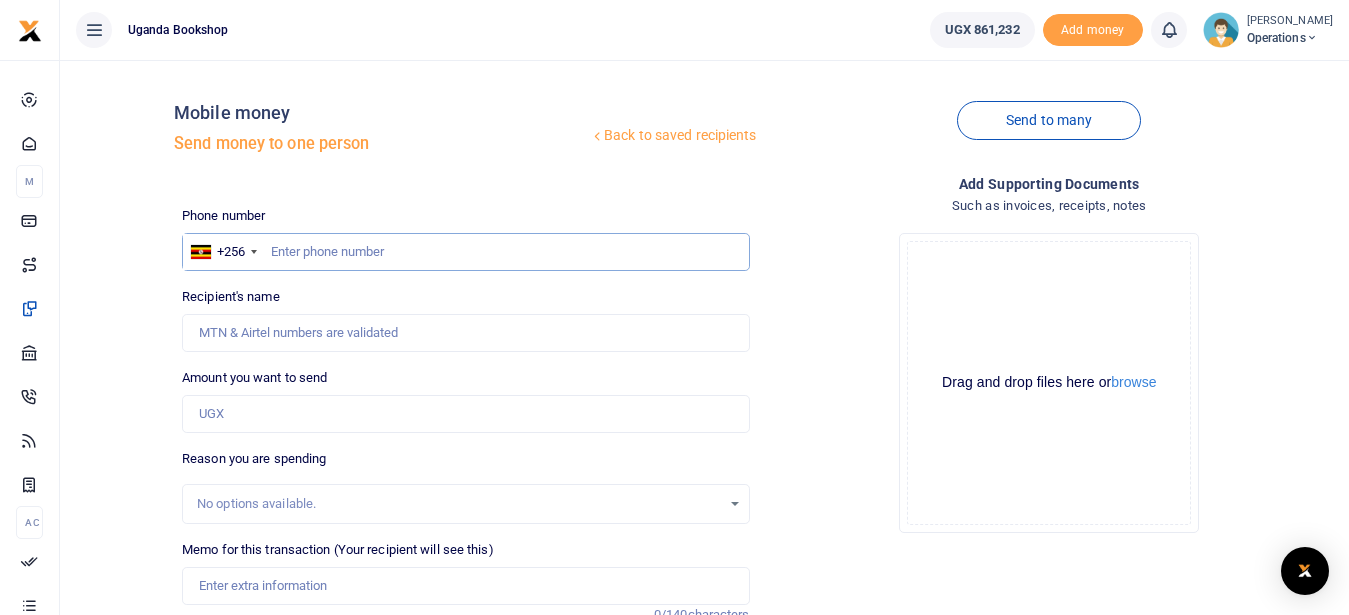 click at bounding box center (465, 252) 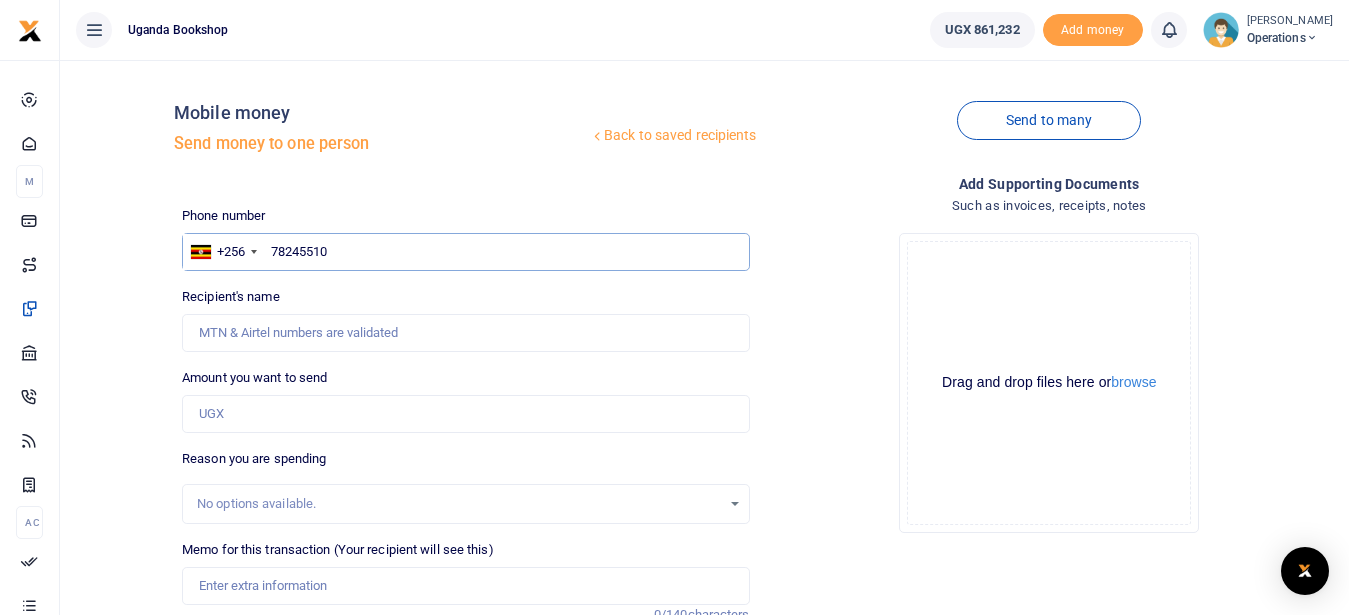 type on "782455105" 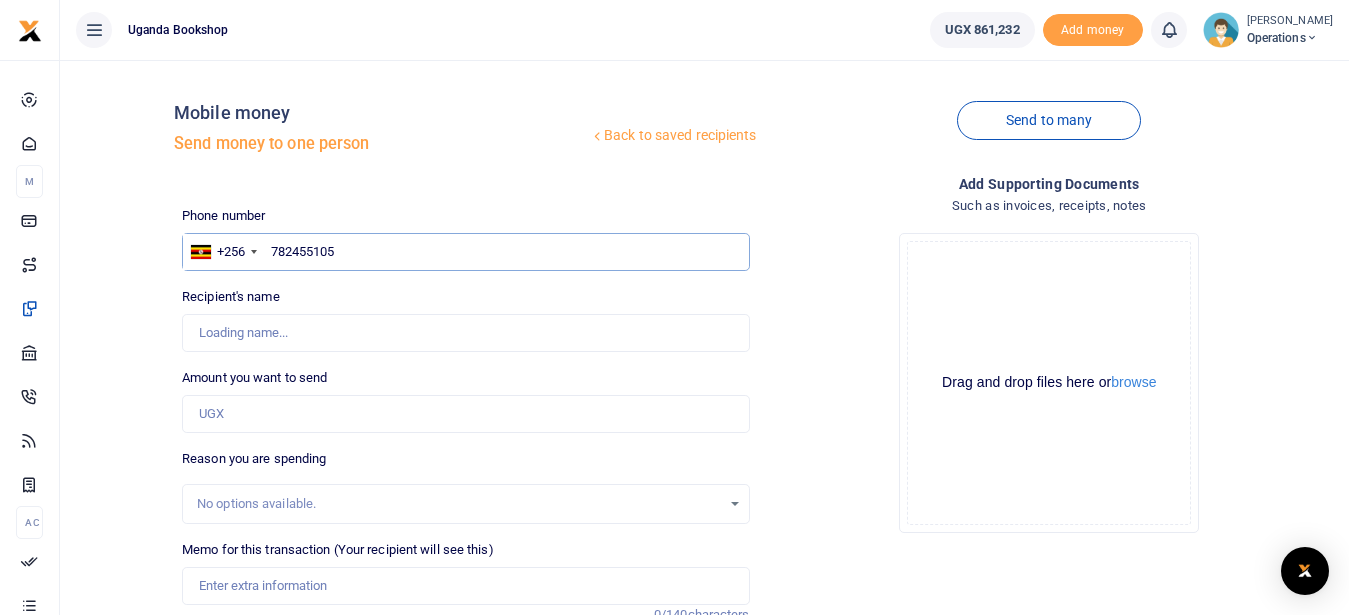 type on "[PERSON_NAME]" 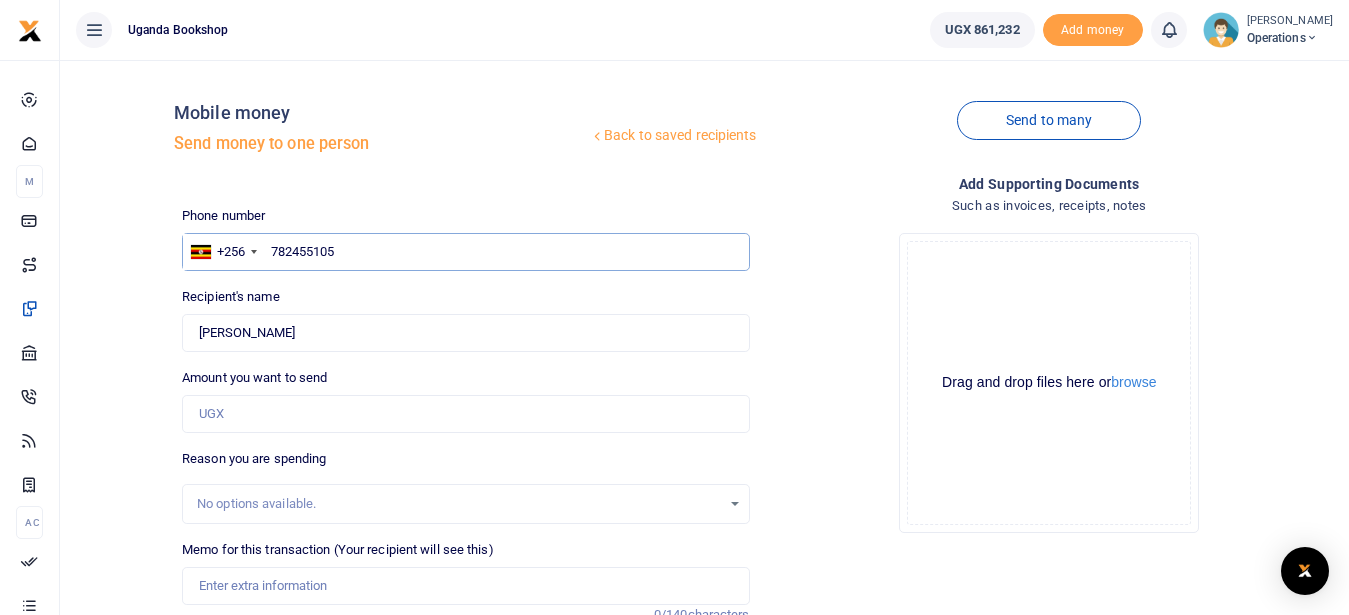 type on "782455105" 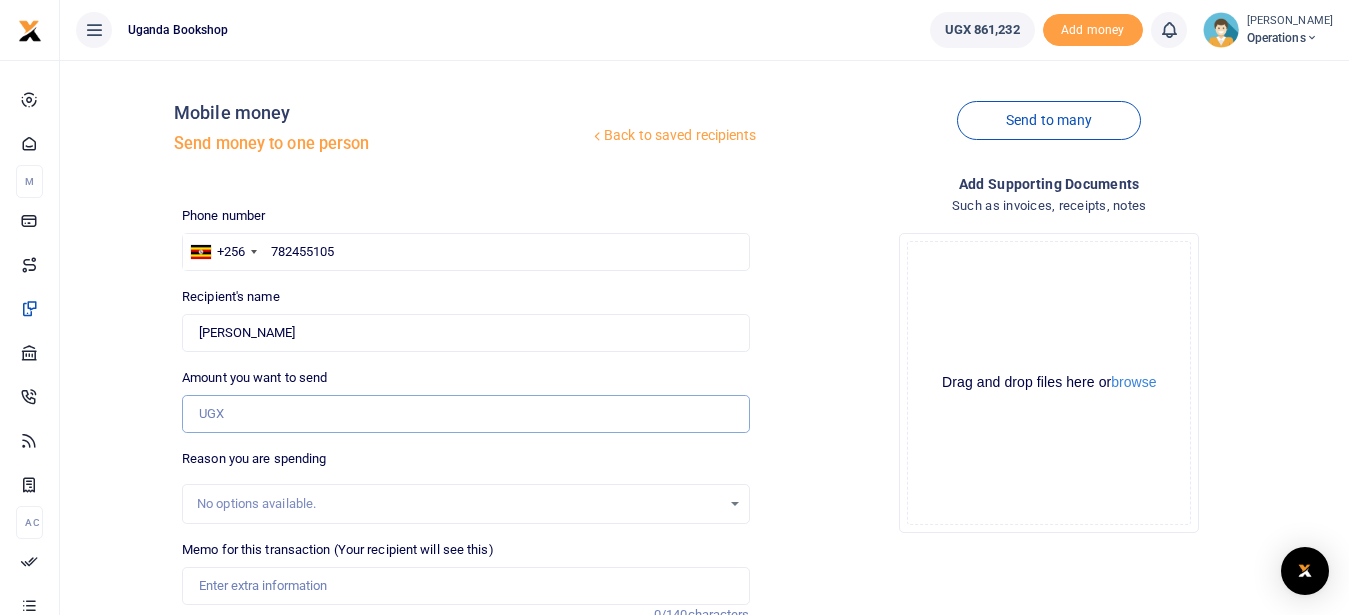 click on "Amount you want to send" at bounding box center [465, 414] 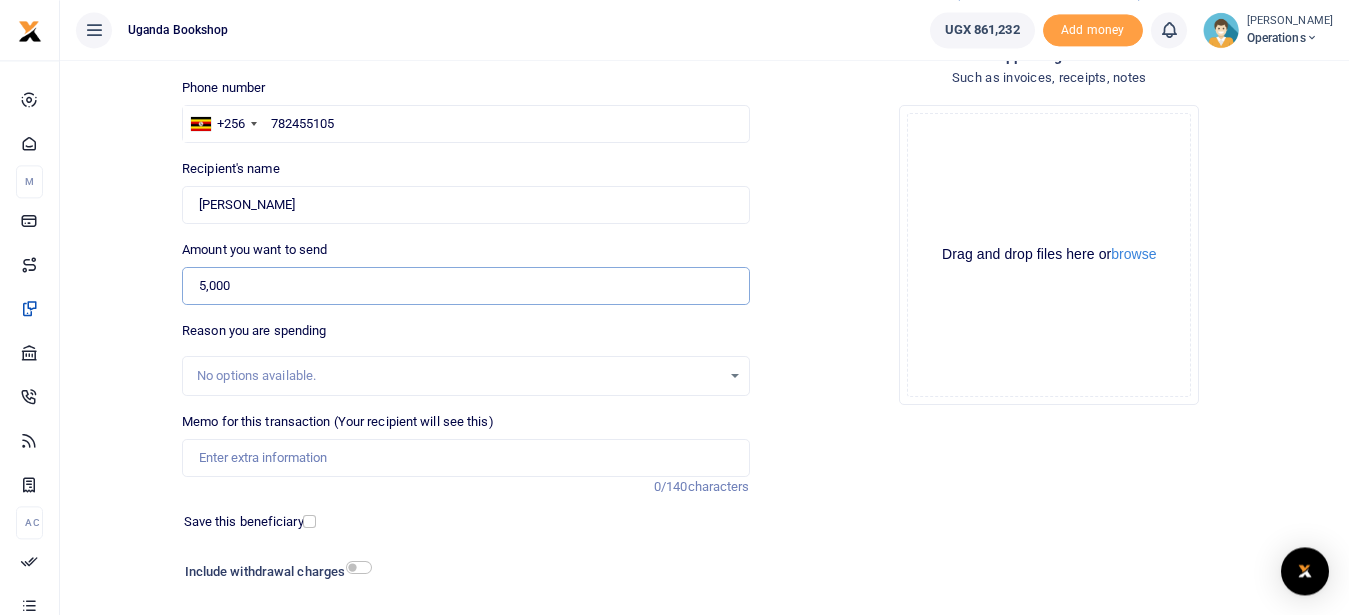 scroll, scrollTop: 137, scrollLeft: 0, axis: vertical 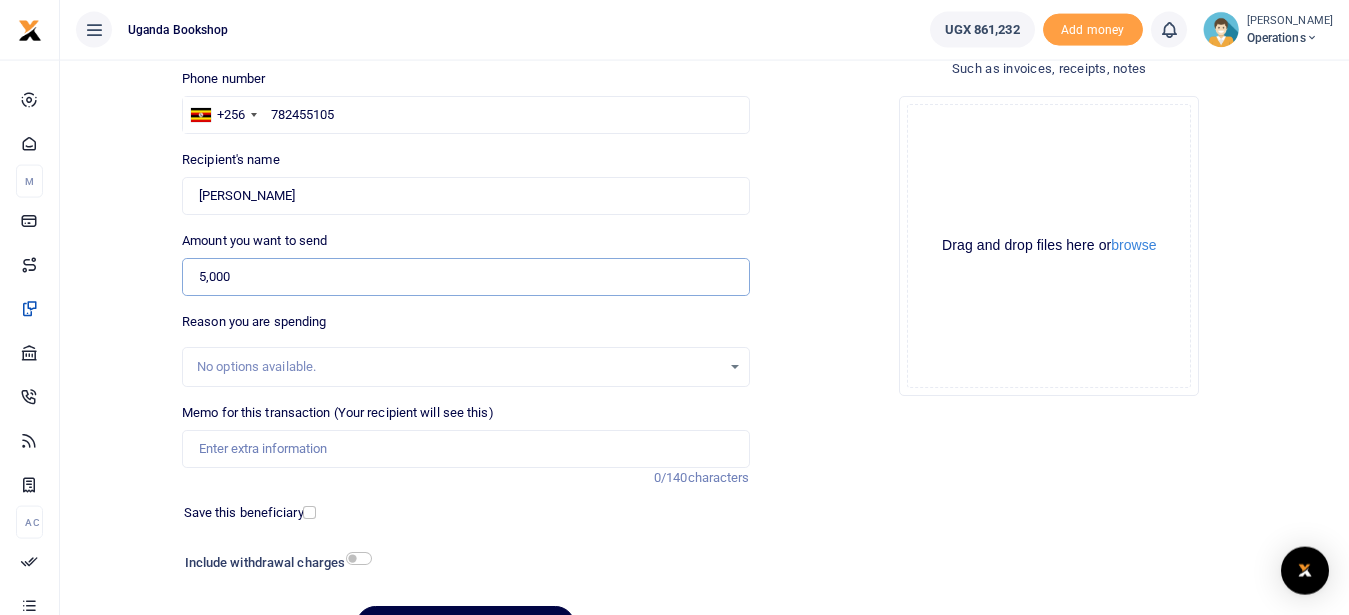 type on "5,000" 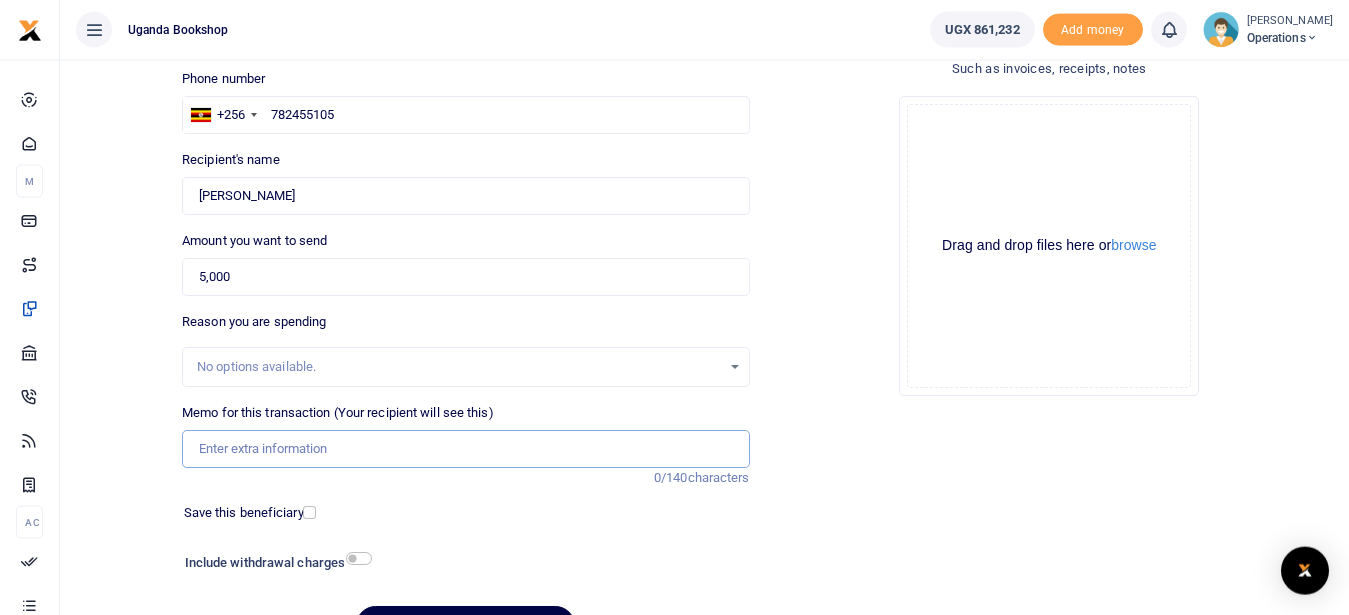 click on "Memo for this transaction (Your recipient will see this)" at bounding box center (465, 449) 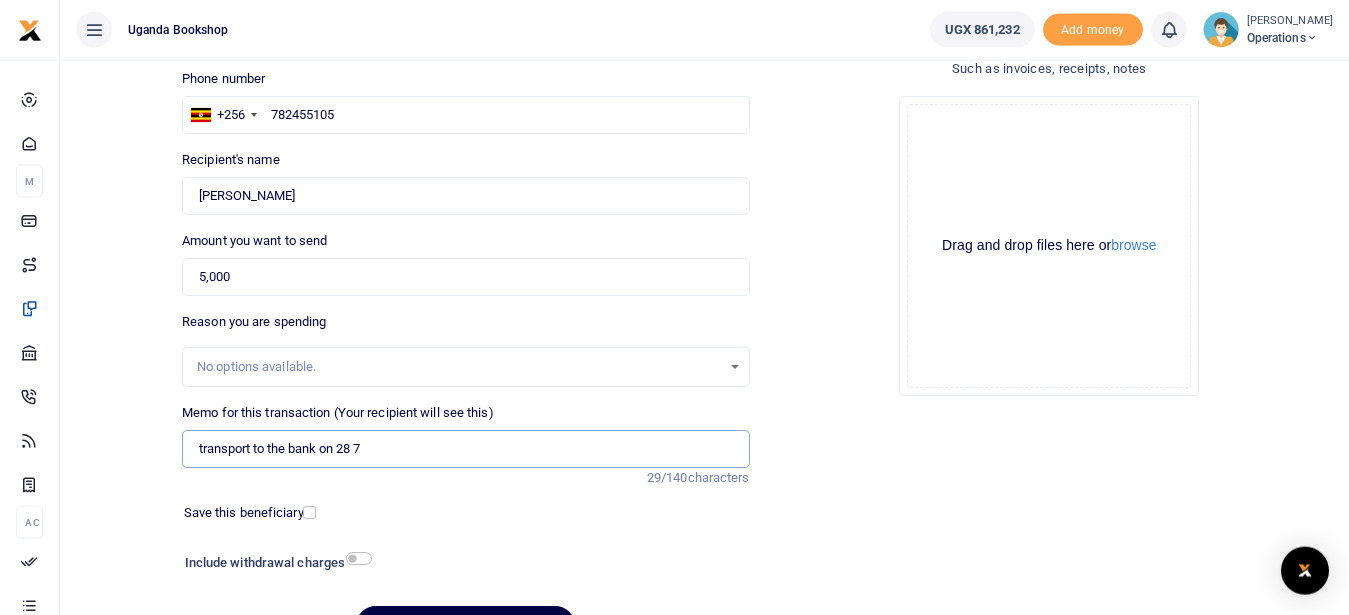 click on "transport to the bank on 28 7" at bounding box center [465, 449] 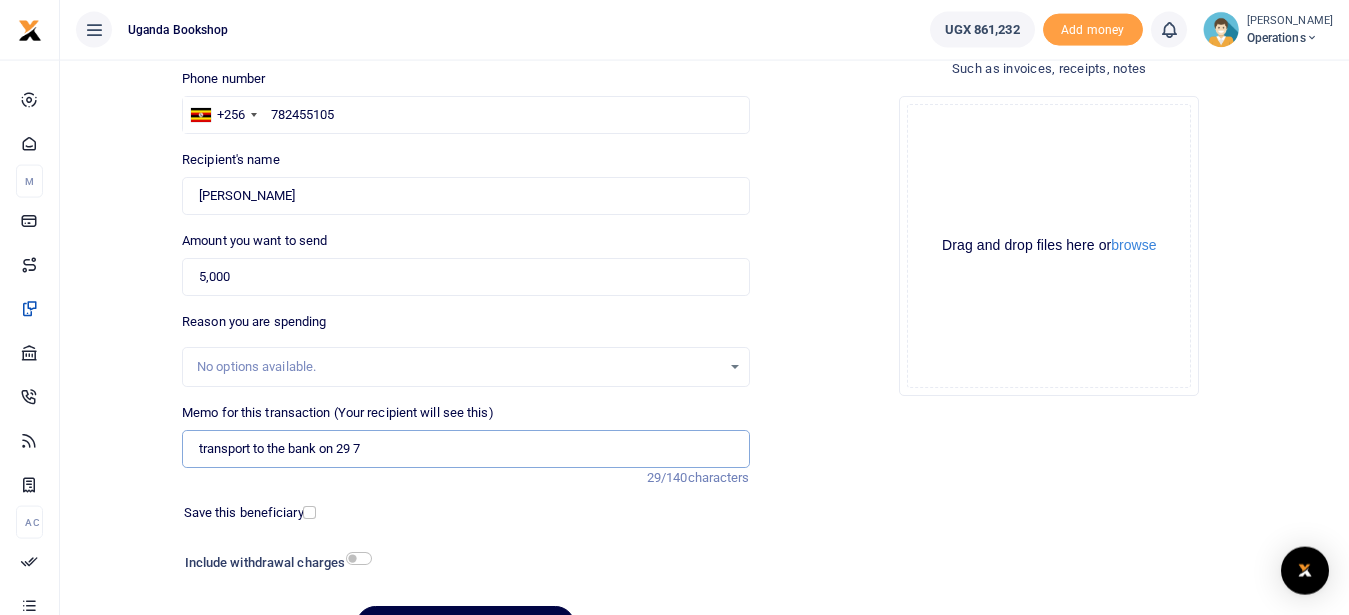 type on "transport to the bank on 29 7" 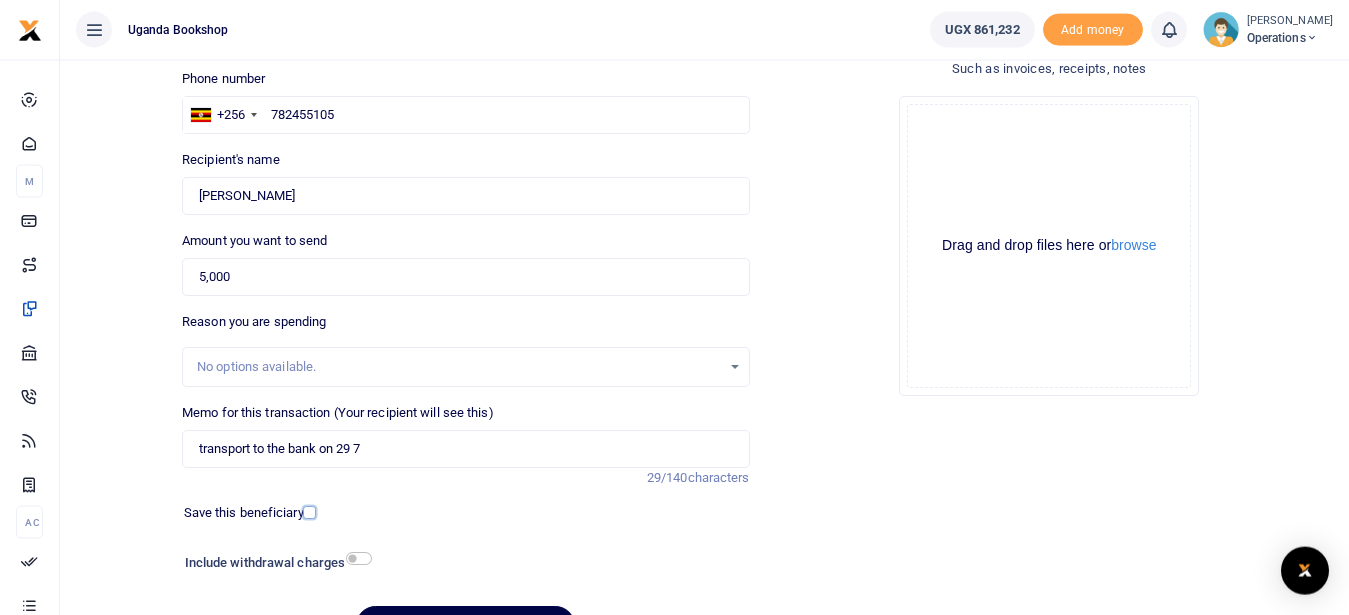 click at bounding box center [309, 512] 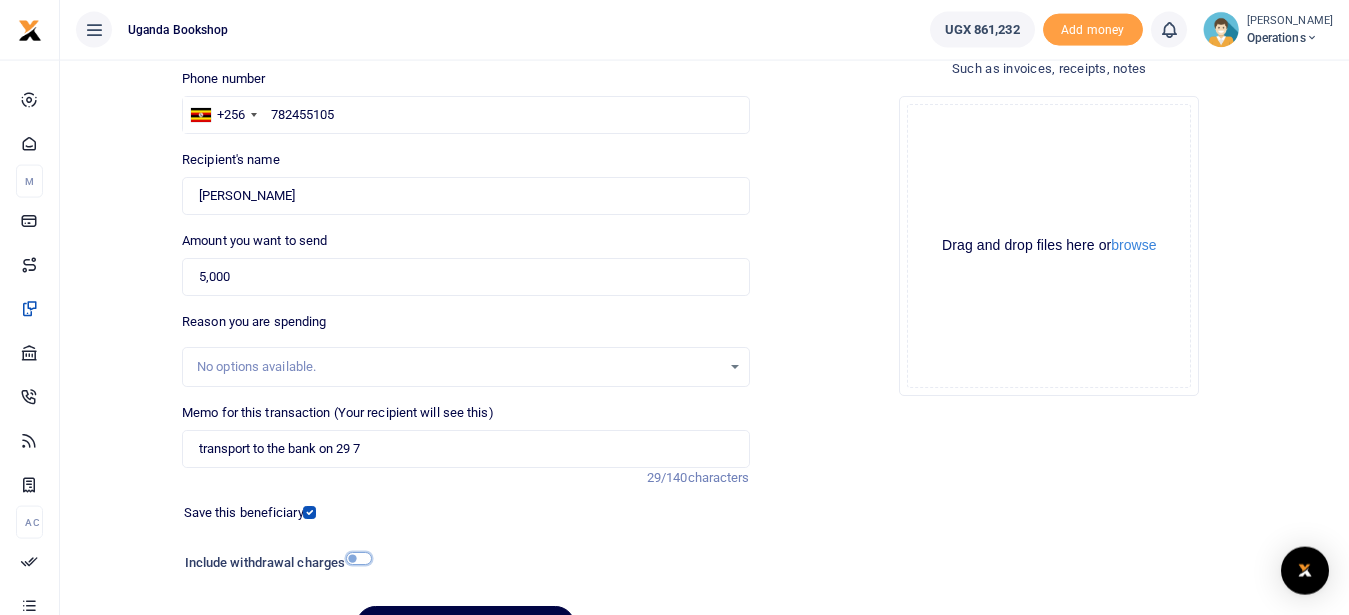 click at bounding box center (359, 558) 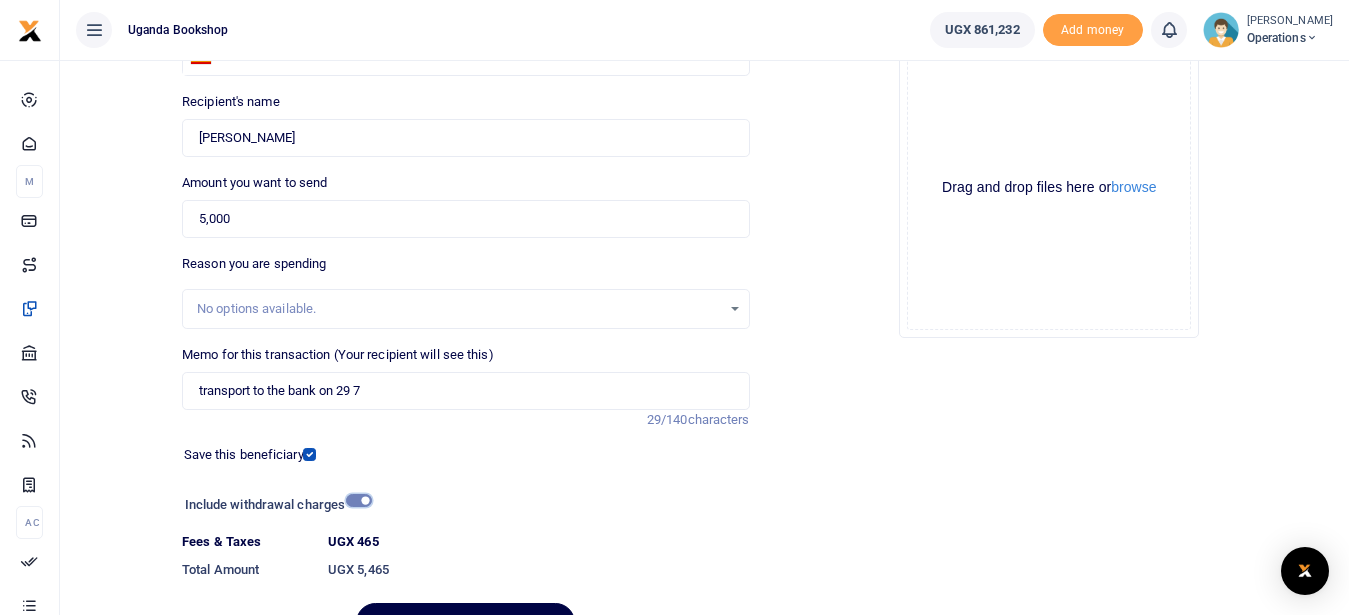 scroll, scrollTop: 306, scrollLeft: 0, axis: vertical 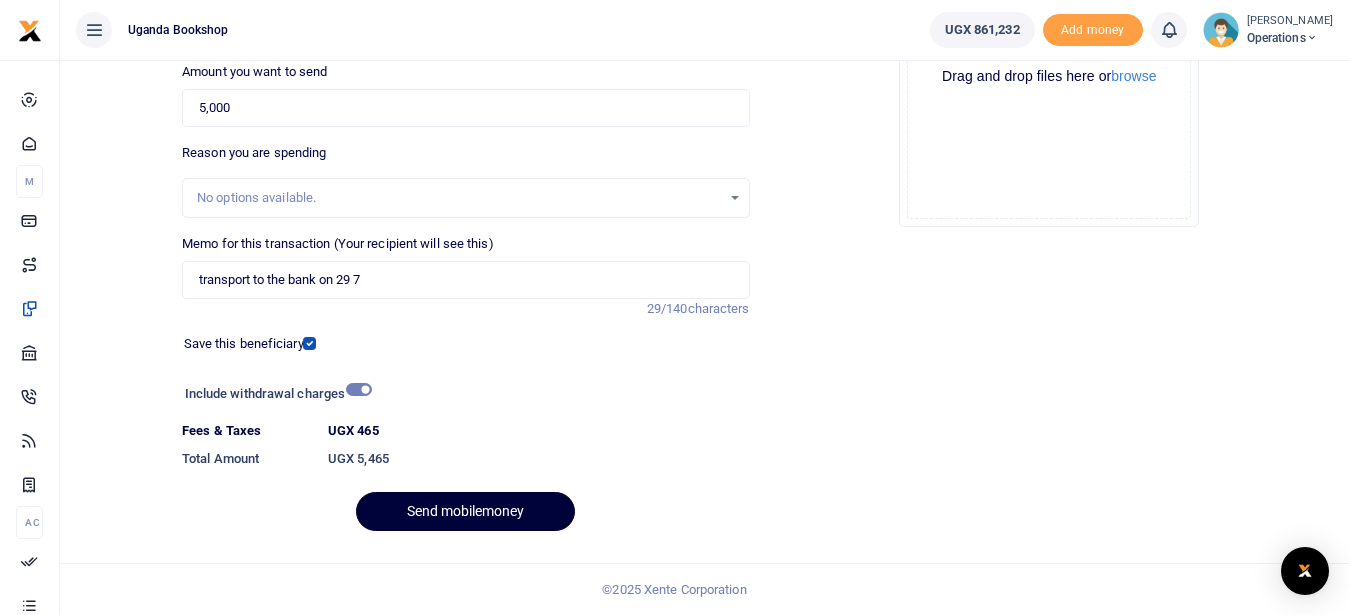 click on "Send mobilemoney" at bounding box center [465, 511] 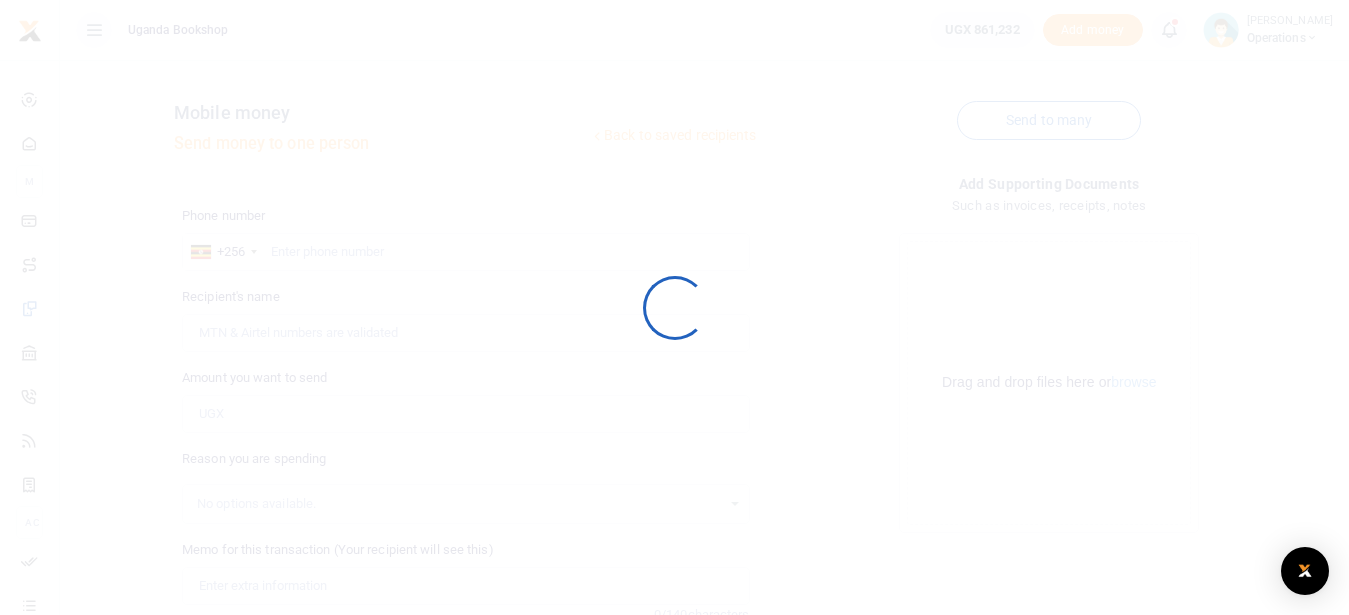 scroll, scrollTop: 0, scrollLeft: 0, axis: both 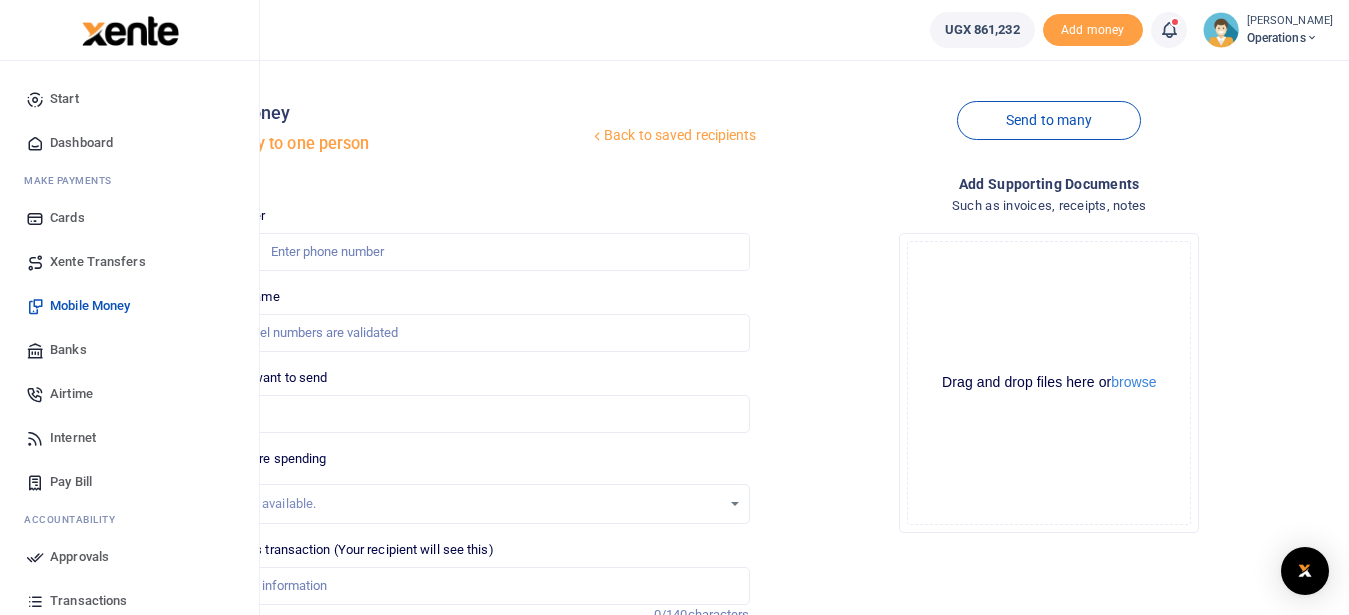 click on "Dashboard" at bounding box center (81, 143) 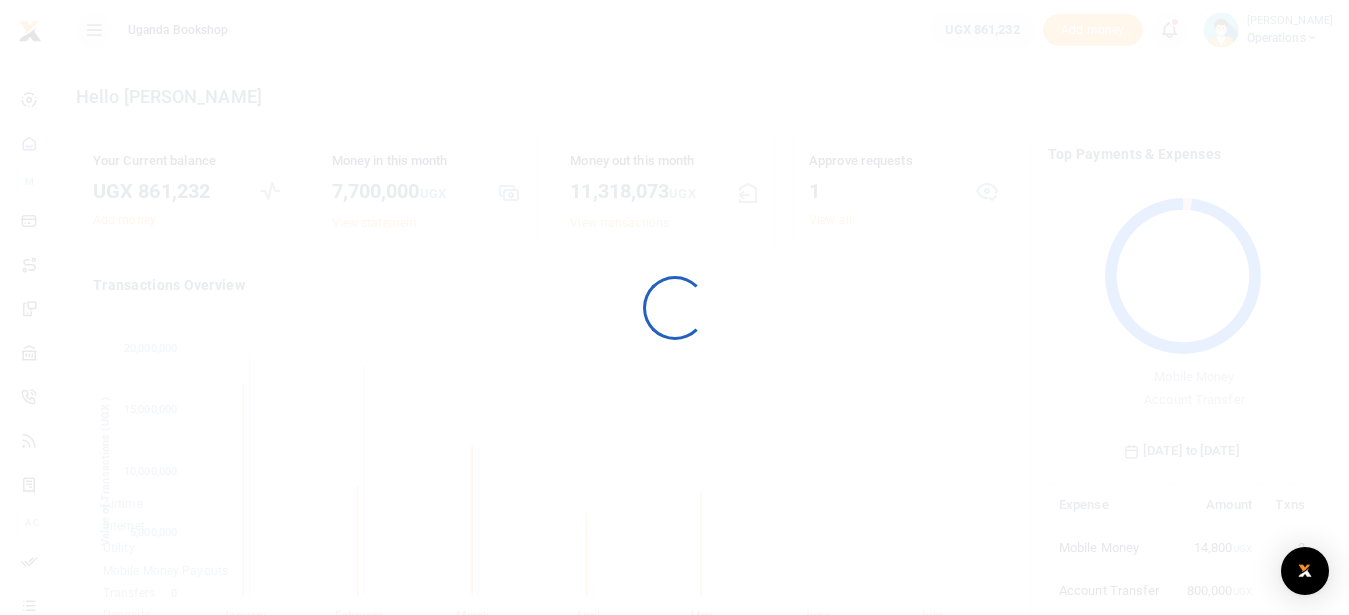 scroll, scrollTop: 0, scrollLeft: 0, axis: both 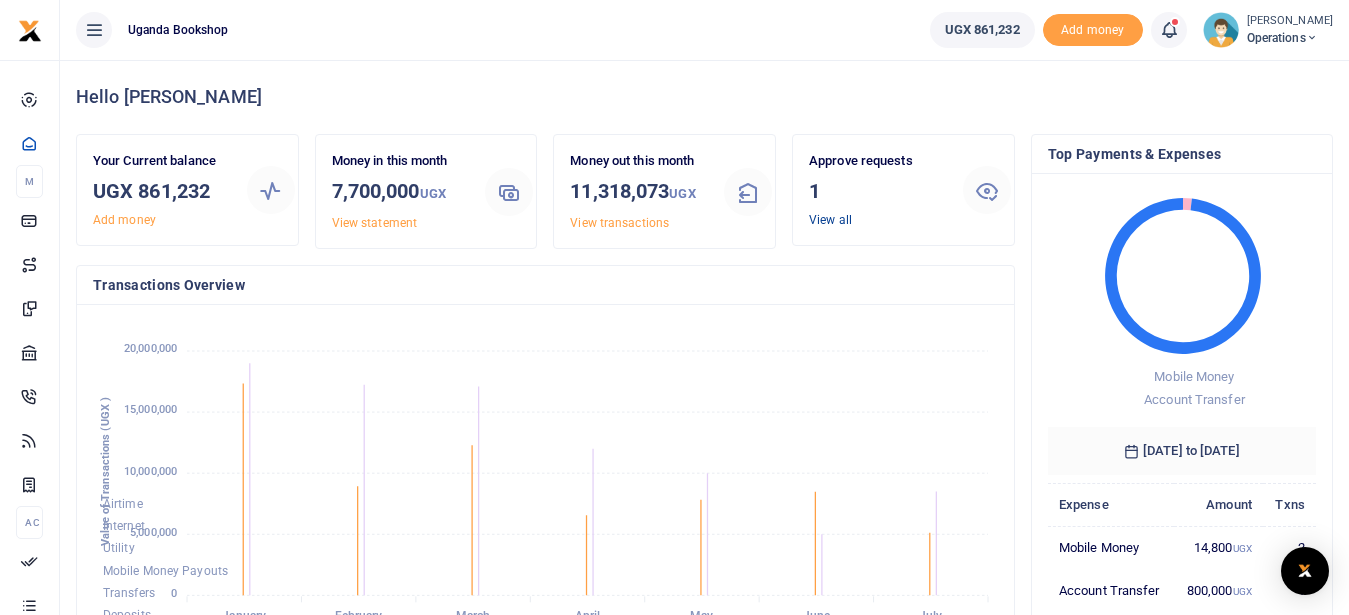 click on "View all" at bounding box center [830, 220] 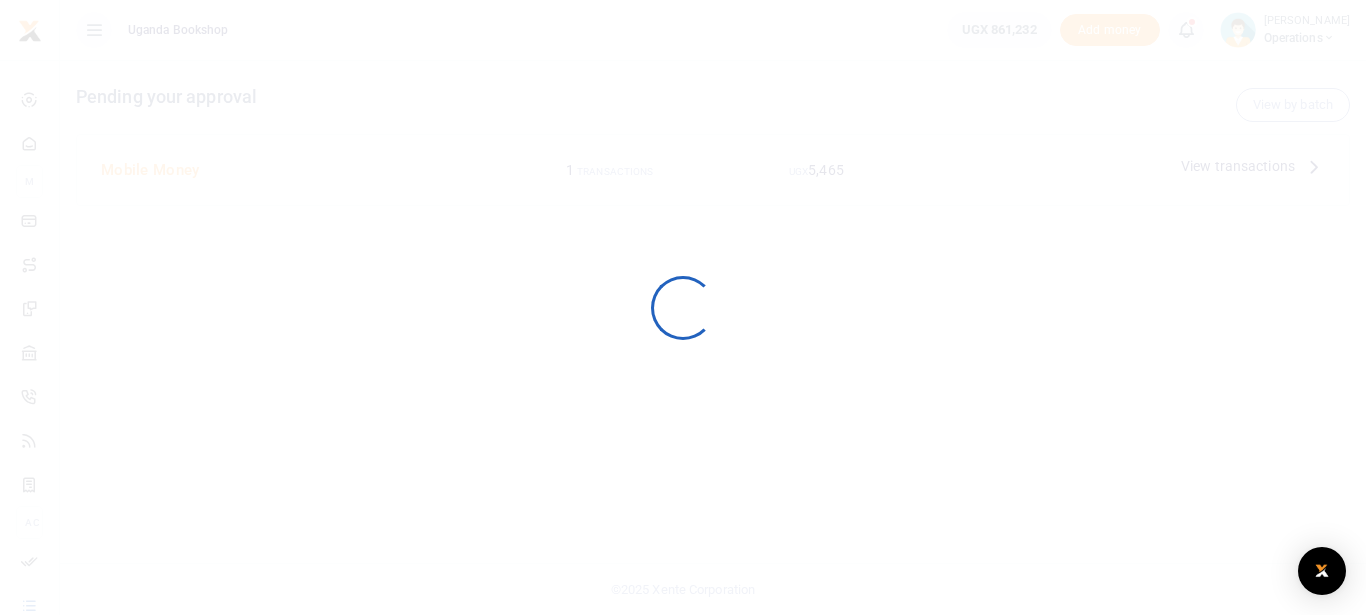 scroll, scrollTop: 0, scrollLeft: 0, axis: both 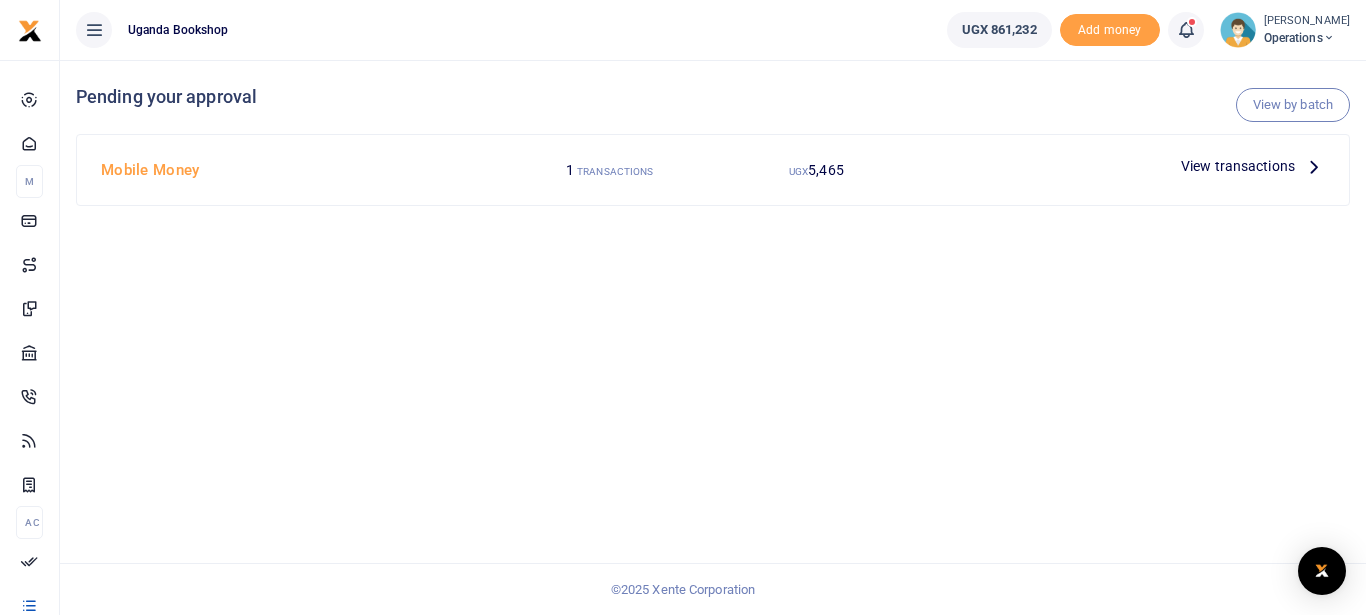 click at bounding box center (1314, 166) 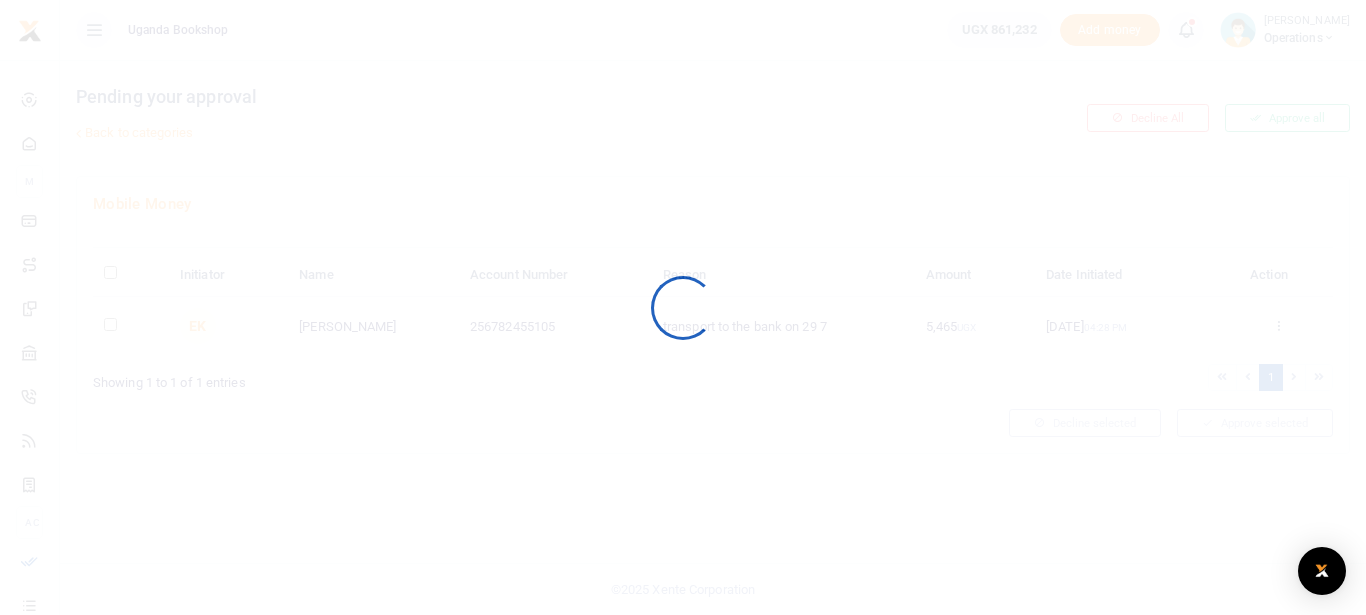 scroll, scrollTop: 0, scrollLeft: 0, axis: both 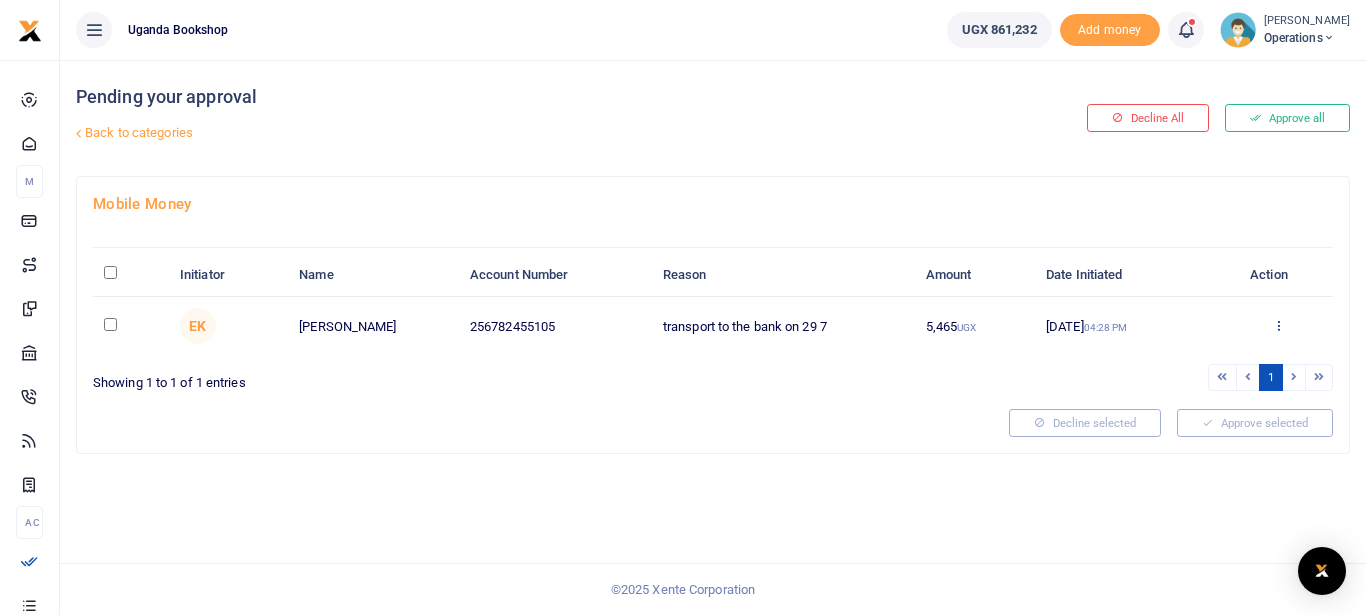 click at bounding box center [1278, 325] 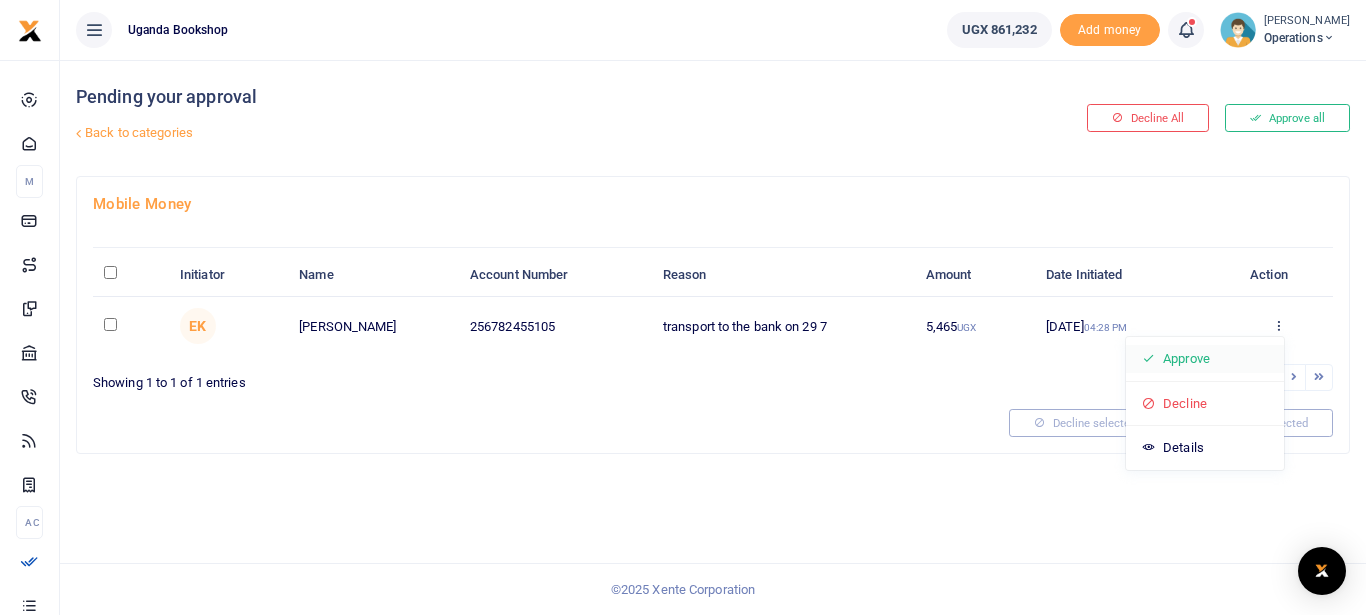 click on "Approve" at bounding box center (1205, 359) 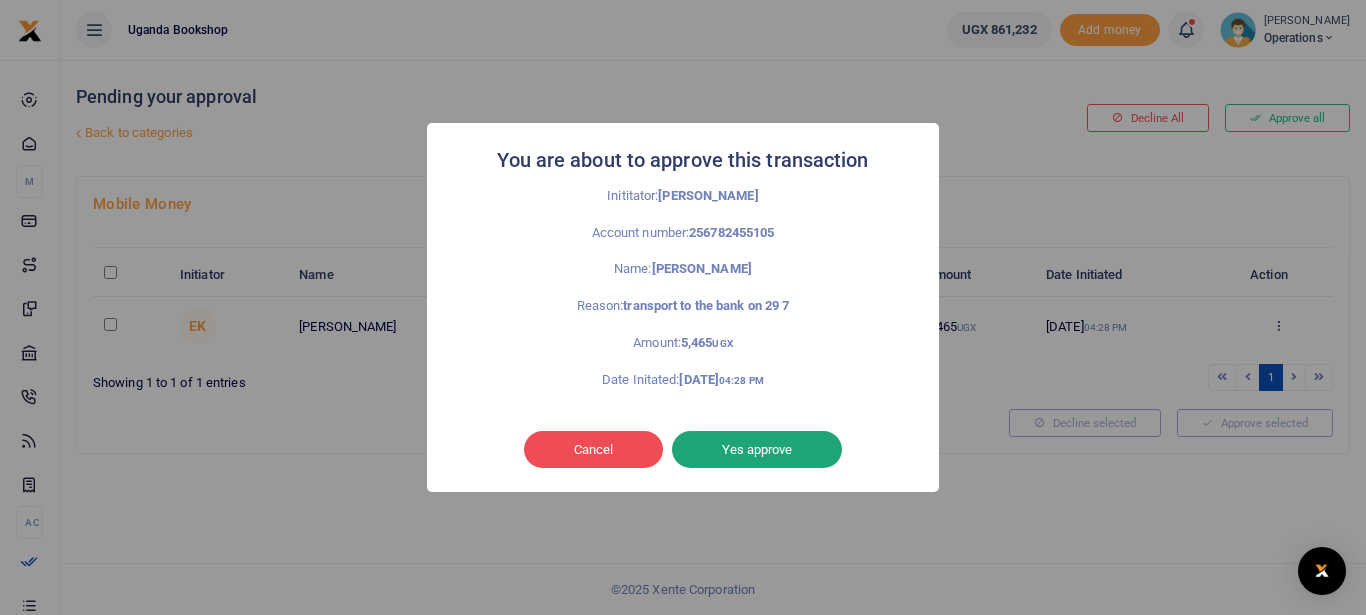click on "Yes approve" at bounding box center (757, 450) 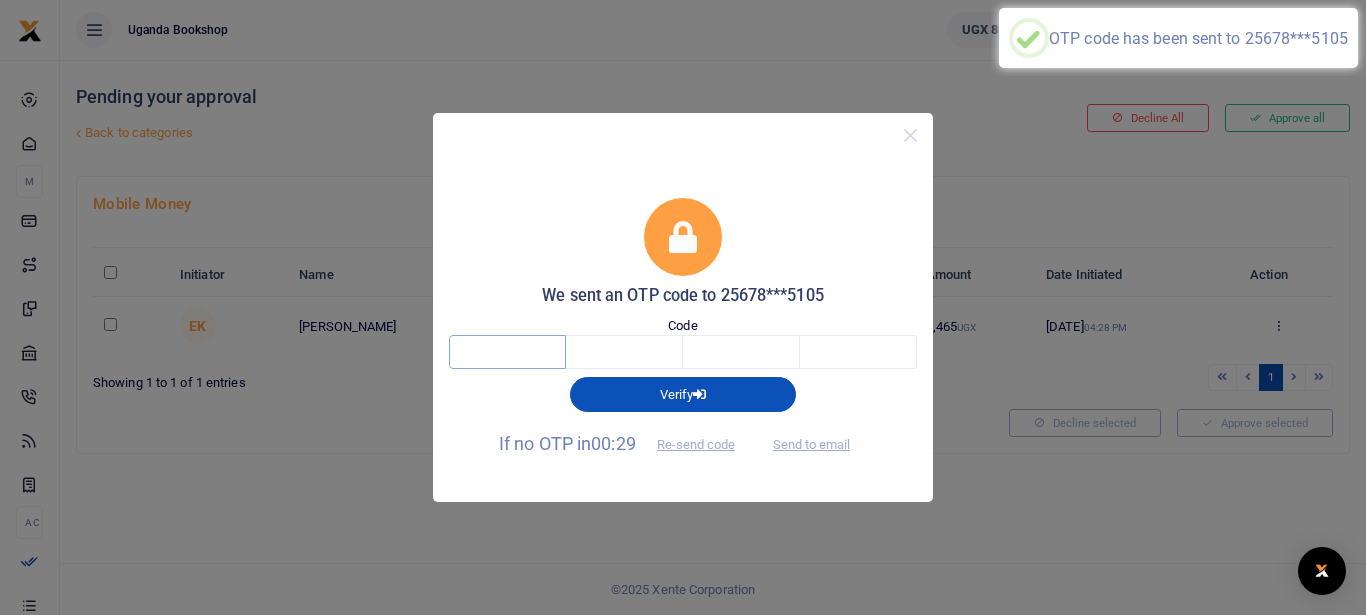 click at bounding box center [507, 352] 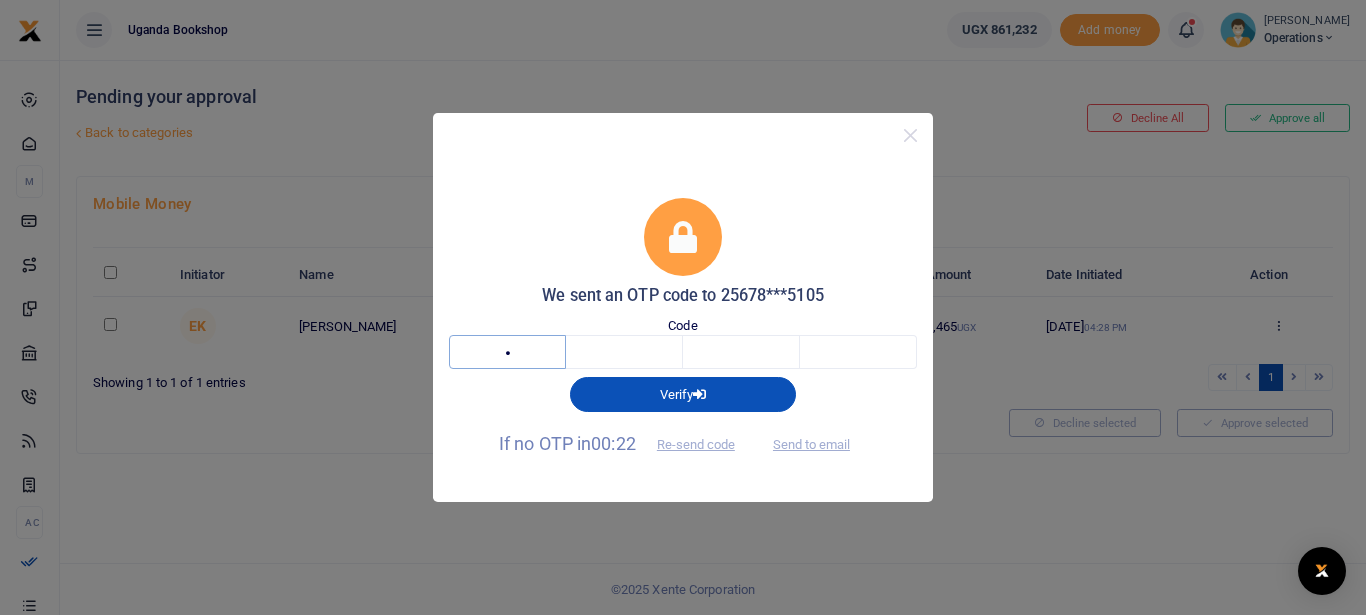 type on "8" 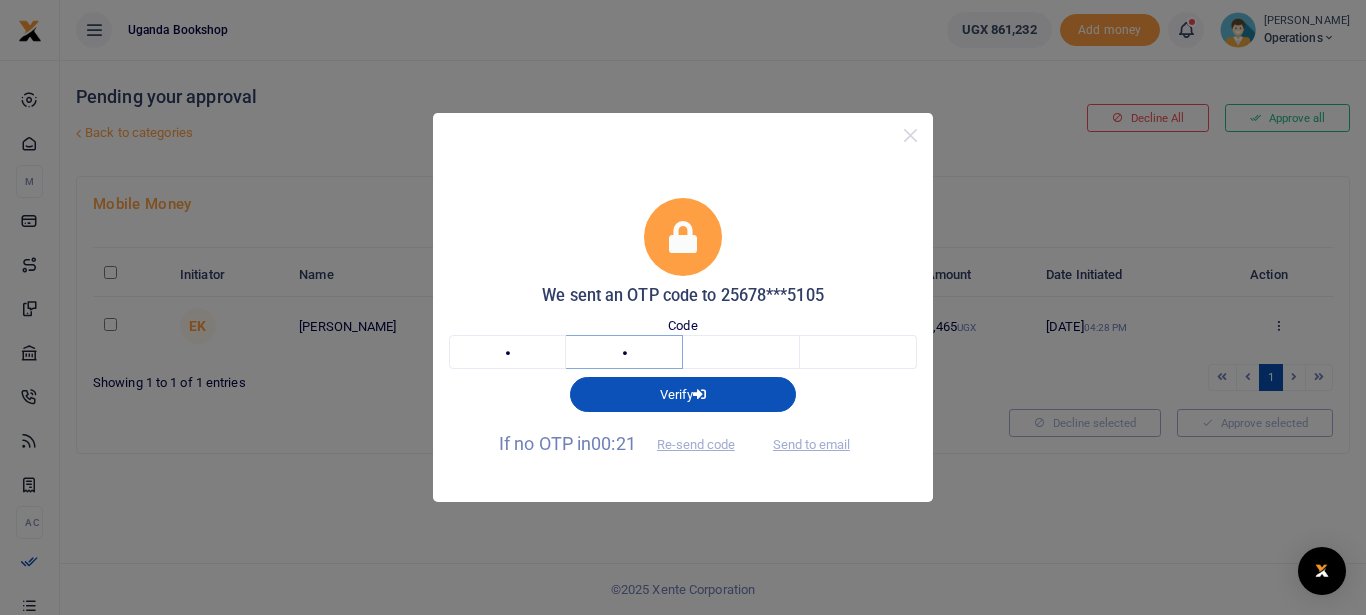 type on "3" 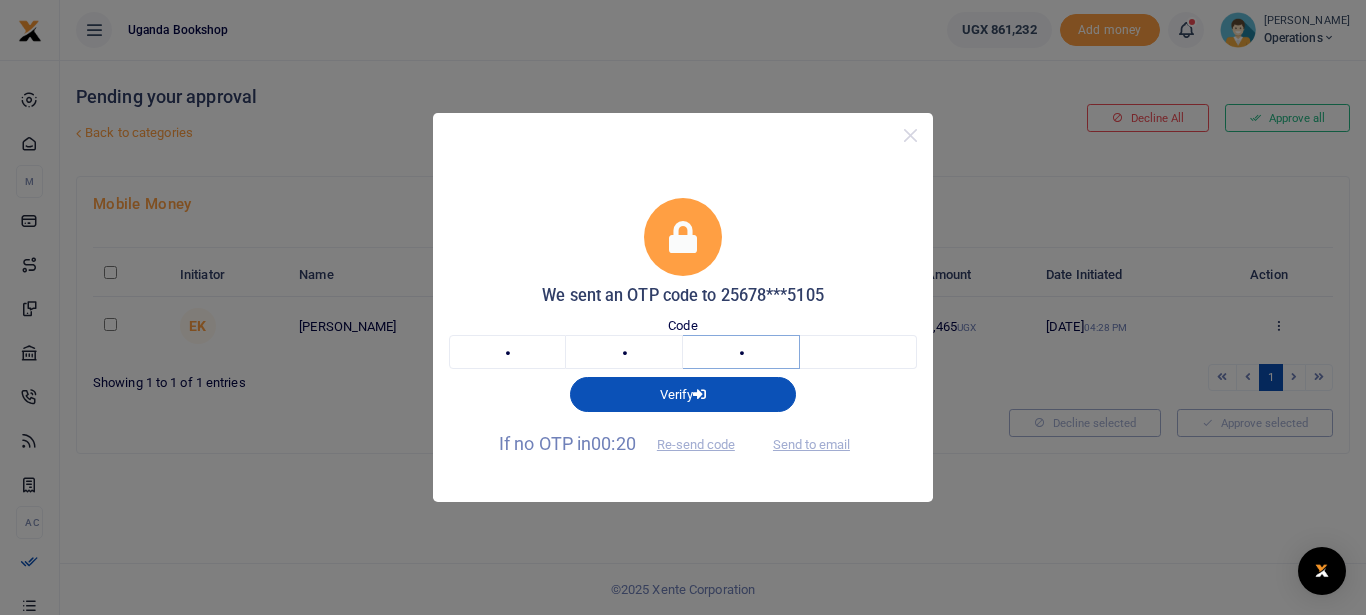 type on "4" 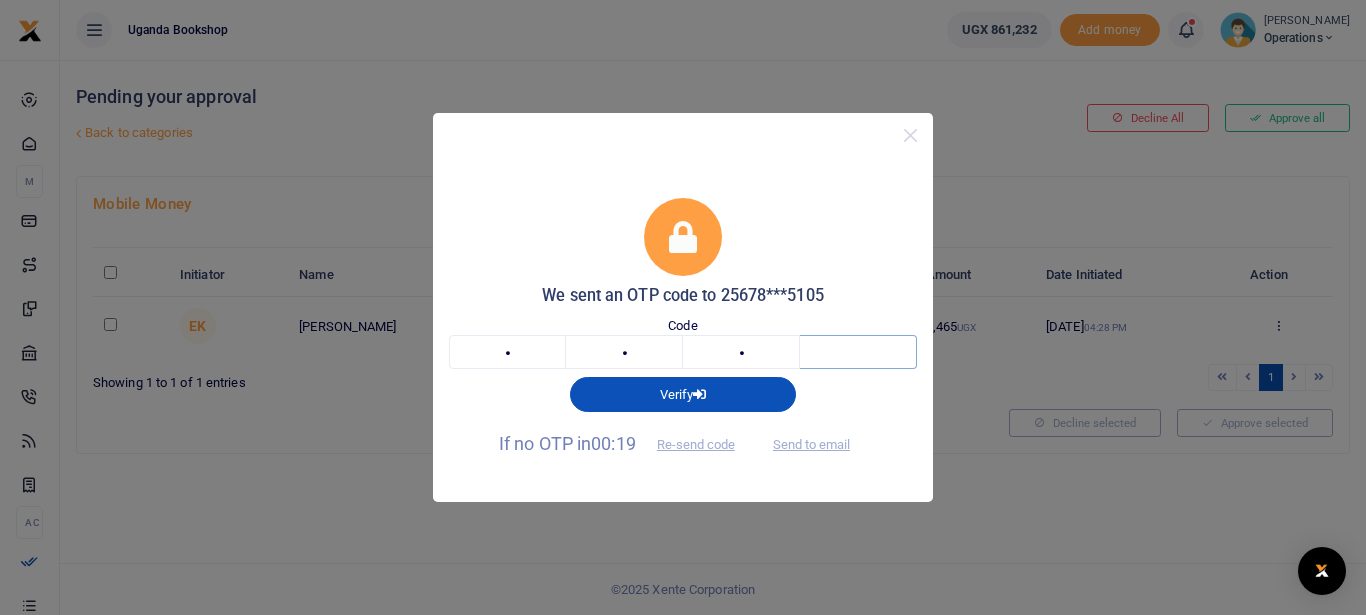type on "8" 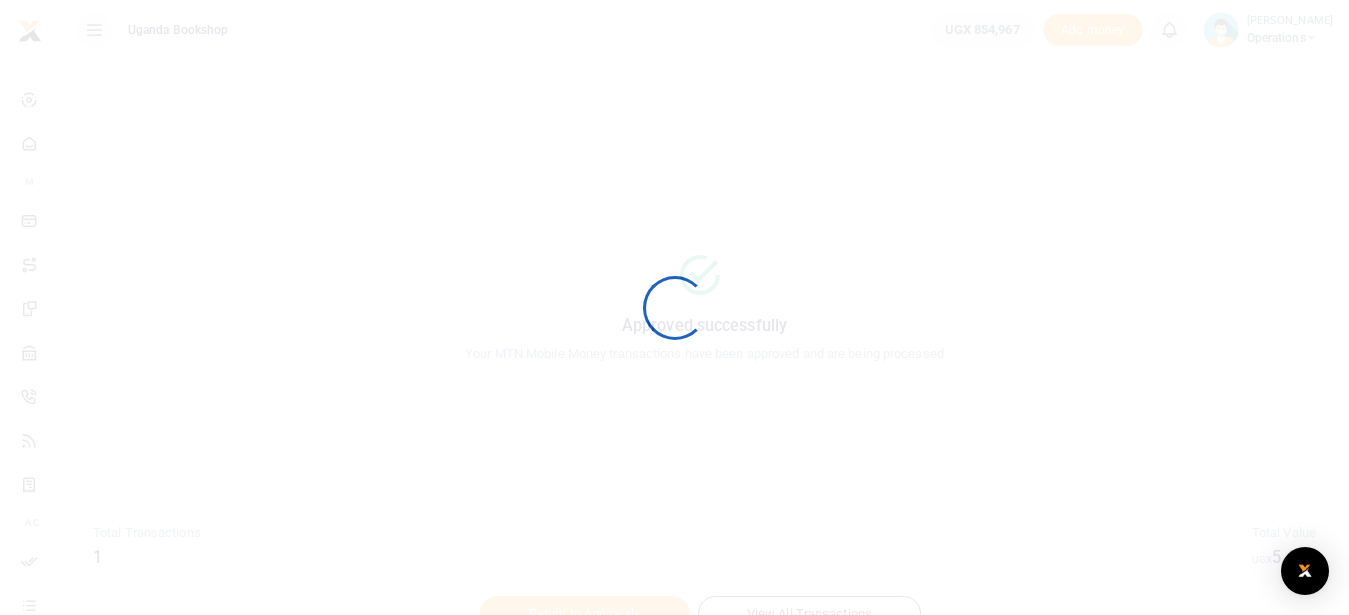 scroll, scrollTop: 0, scrollLeft: 0, axis: both 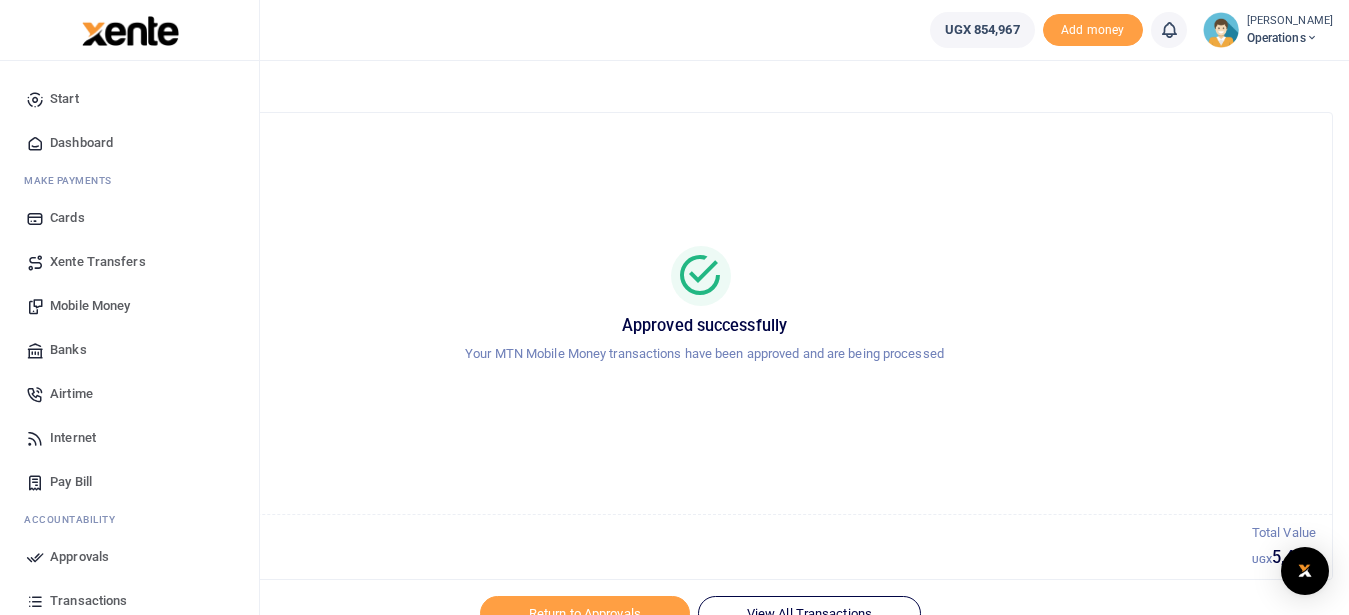 click on "Dashboard" at bounding box center [81, 143] 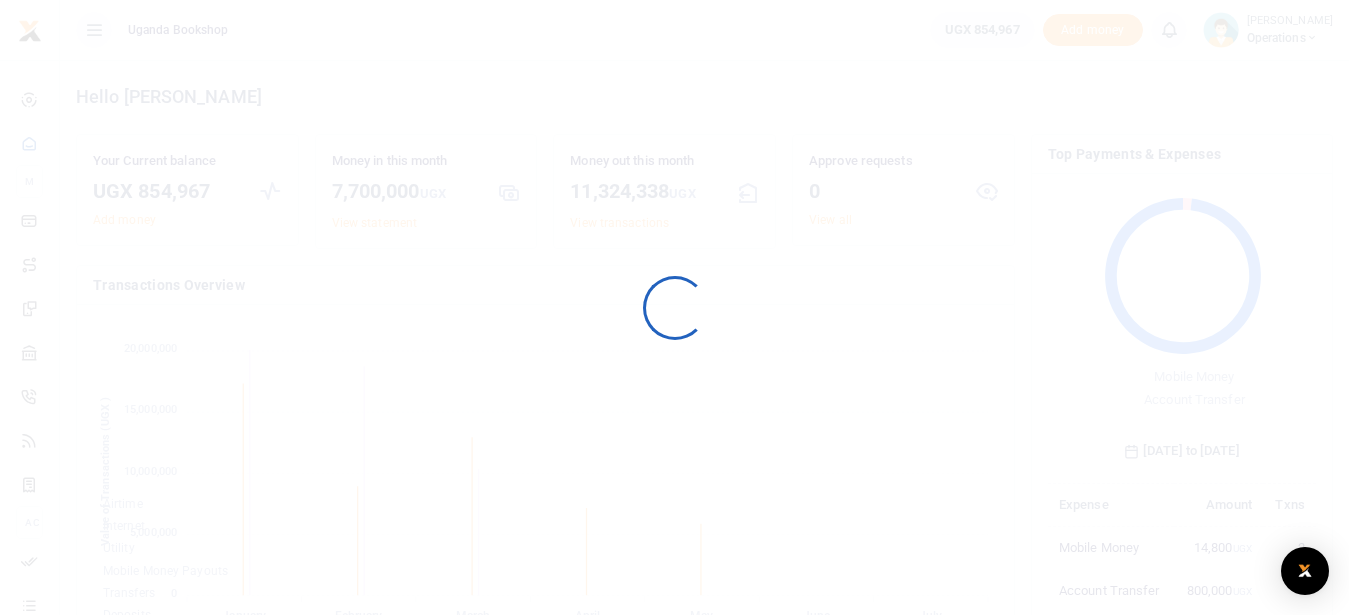 scroll, scrollTop: 0, scrollLeft: 0, axis: both 